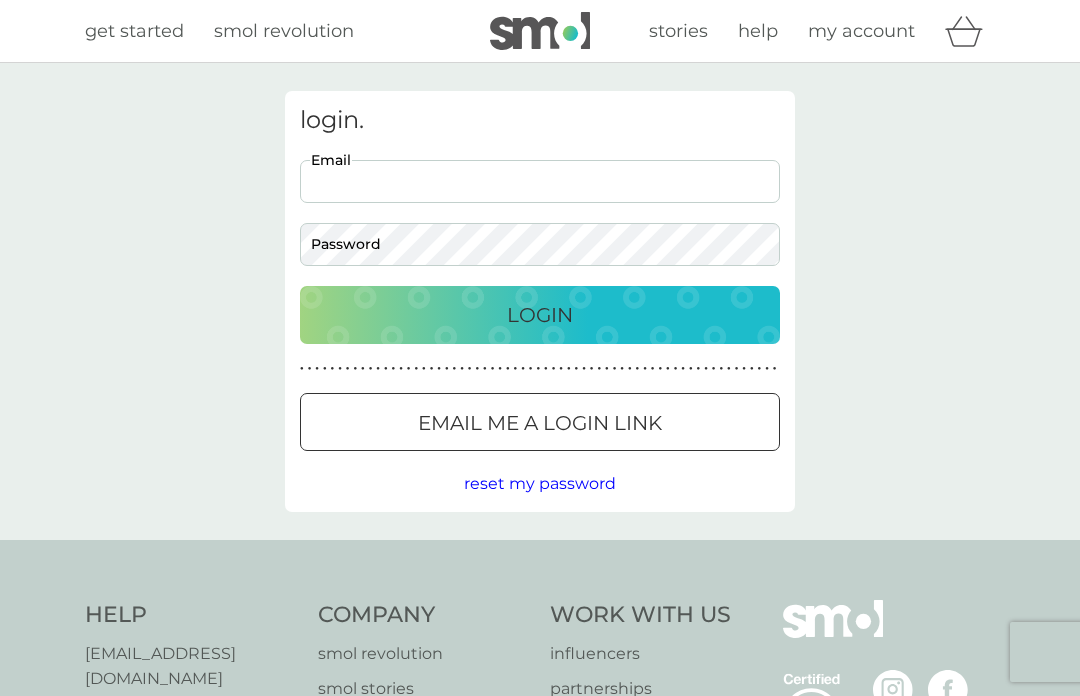scroll, scrollTop: 0, scrollLeft: 0, axis: both 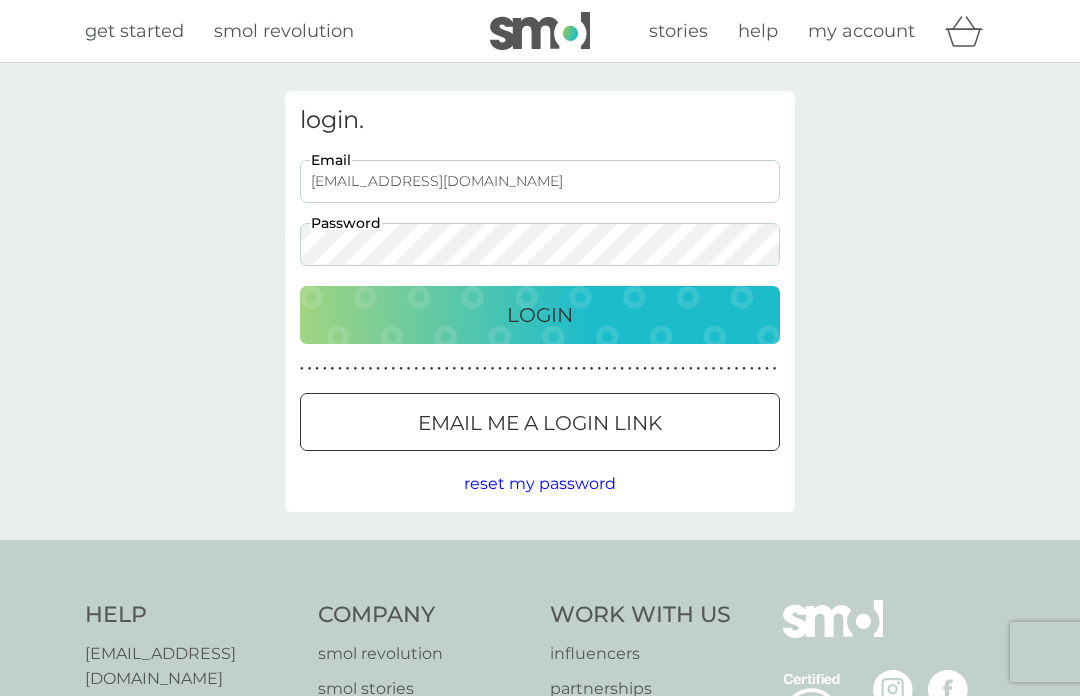 click on "Login" at bounding box center (540, 315) 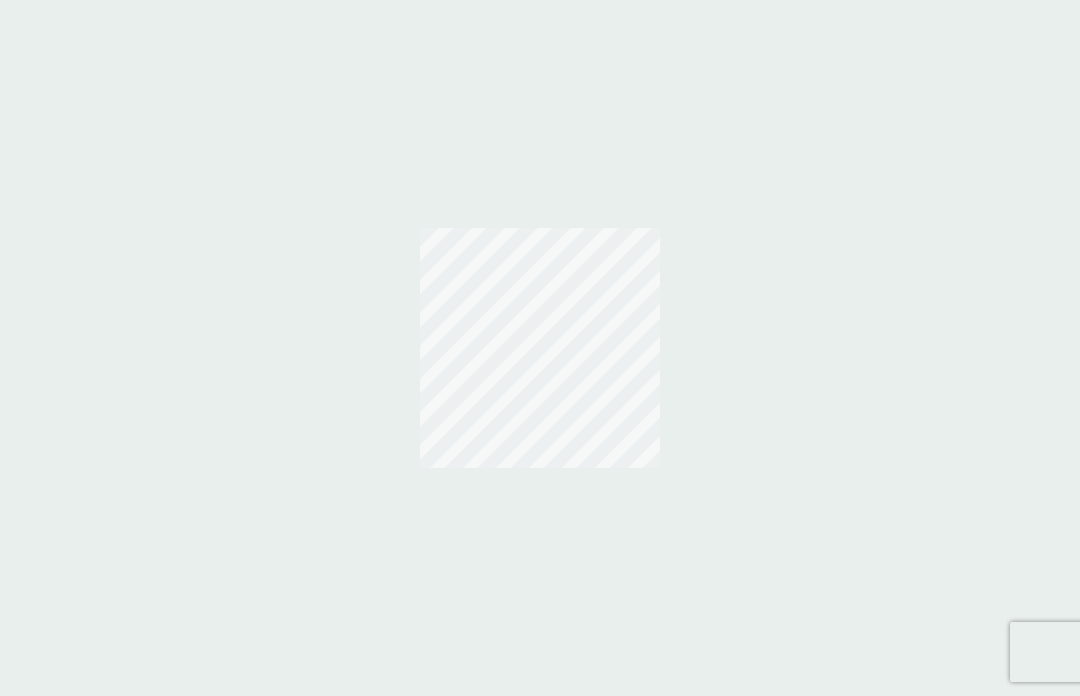 scroll, scrollTop: 0, scrollLeft: 0, axis: both 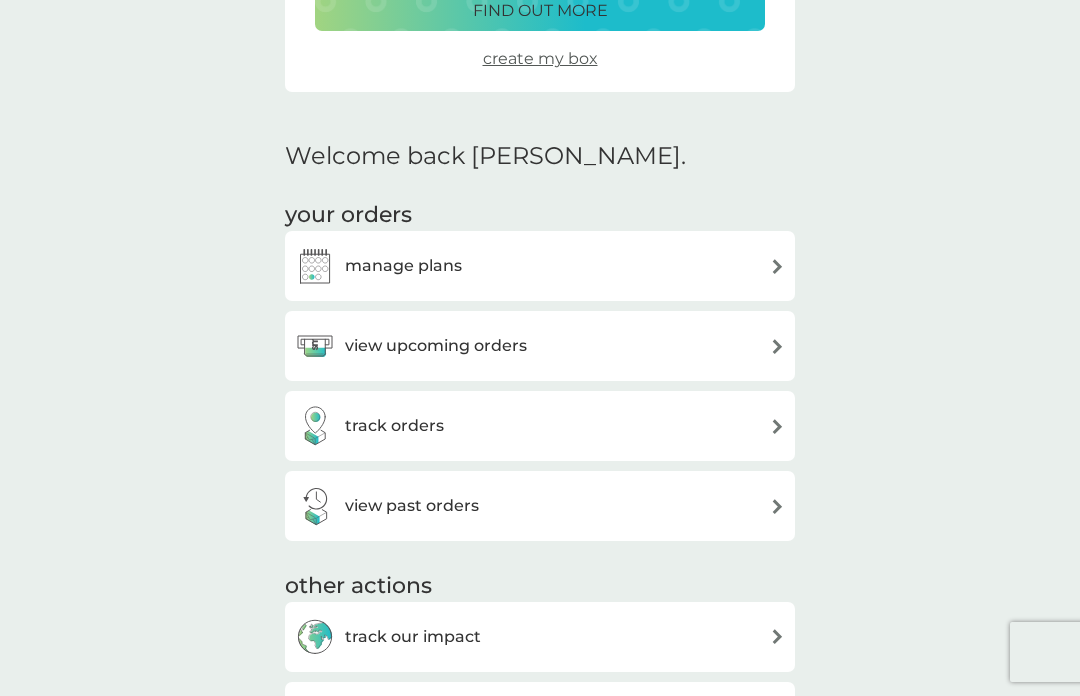 click at bounding box center [777, 266] 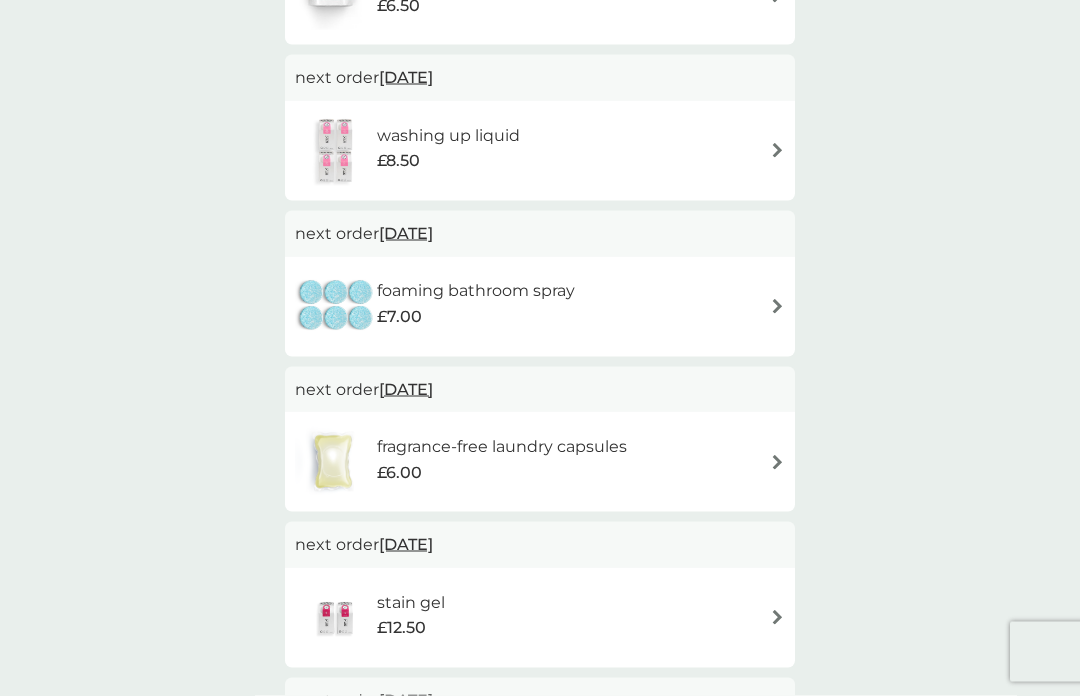scroll, scrollTop: 676, scrollLeft: 0, axis: vertical 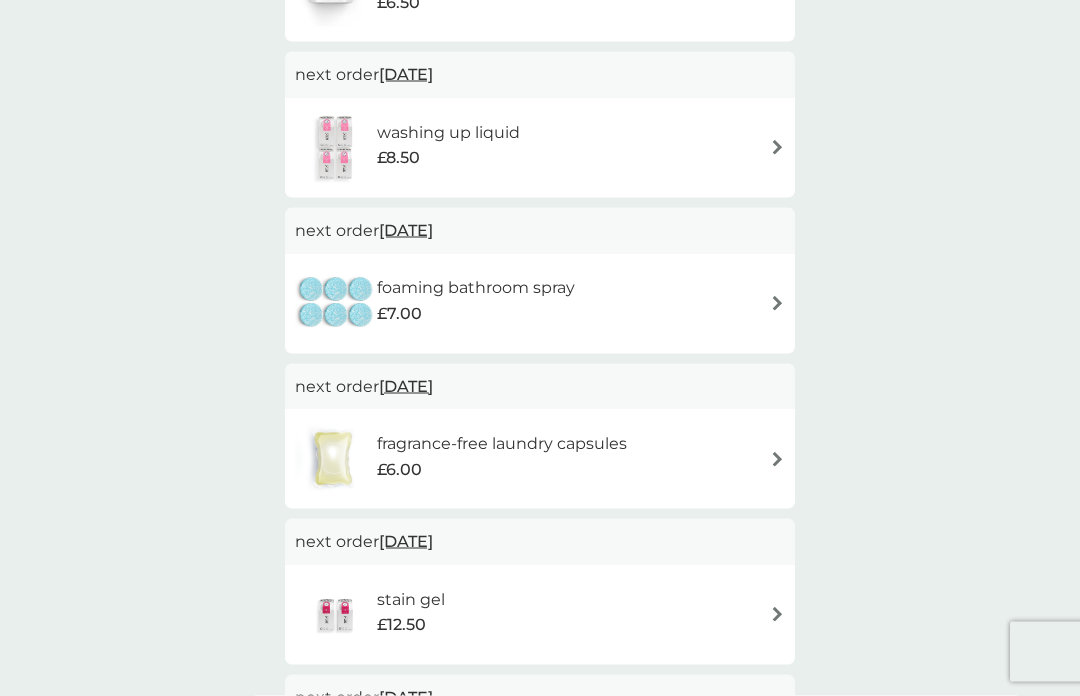 click on "fragrance-free laundry capsules £6.00" at bounding box center (540, 459) 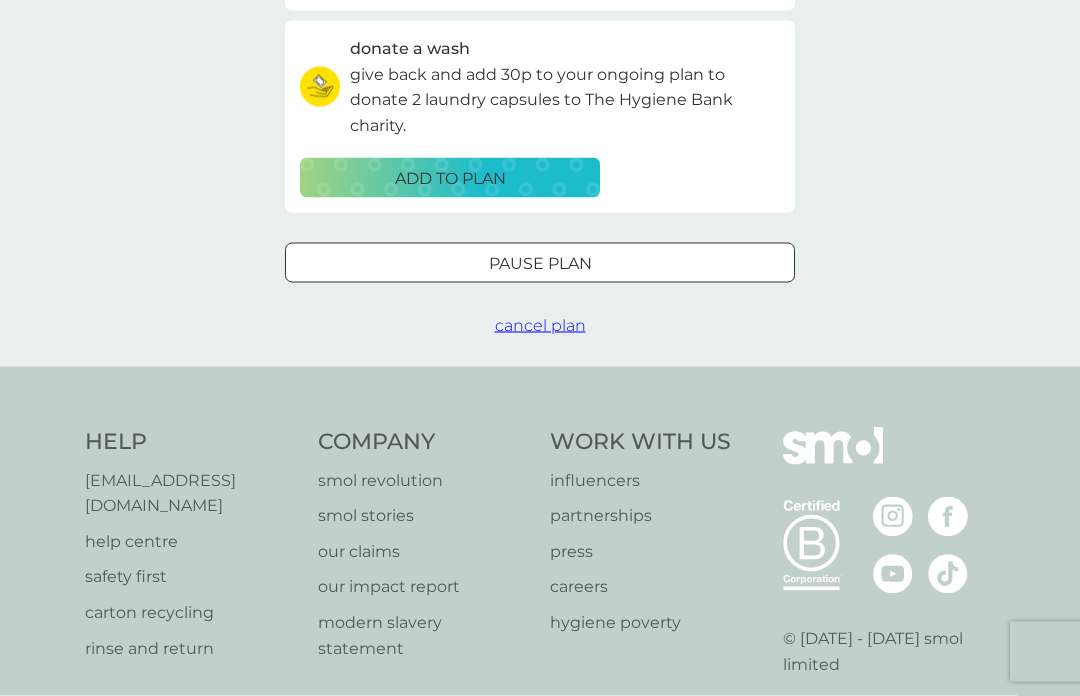 scroll, scrollTop: 0, scrollLeft: 0, axis: both 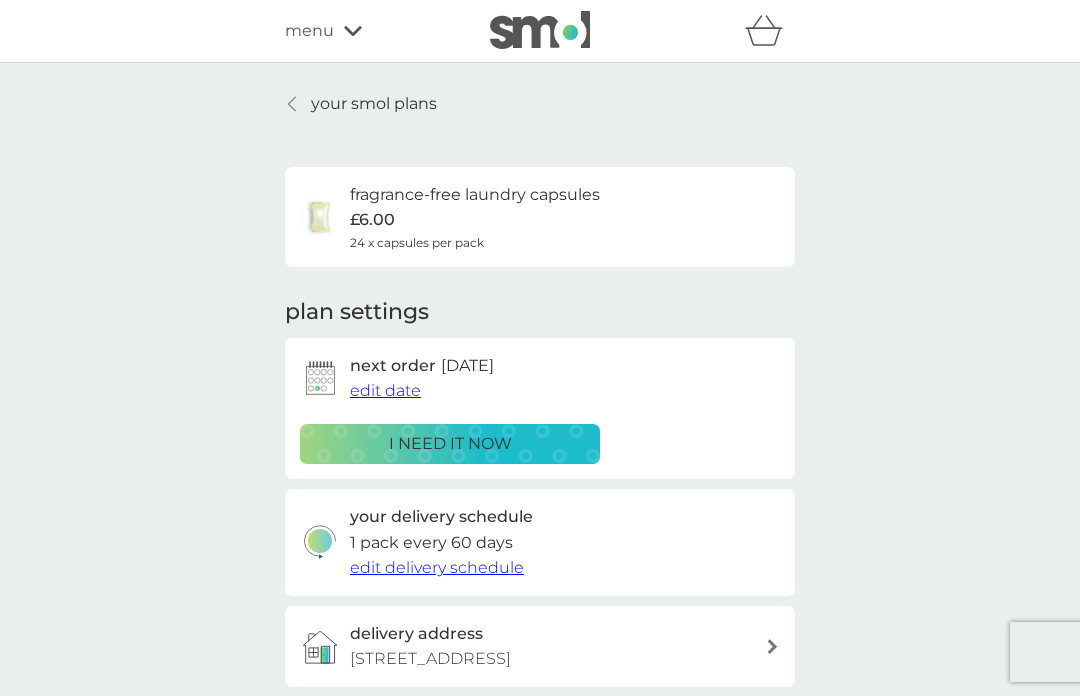 click on "i need it now" at bounding box center (450, 444) 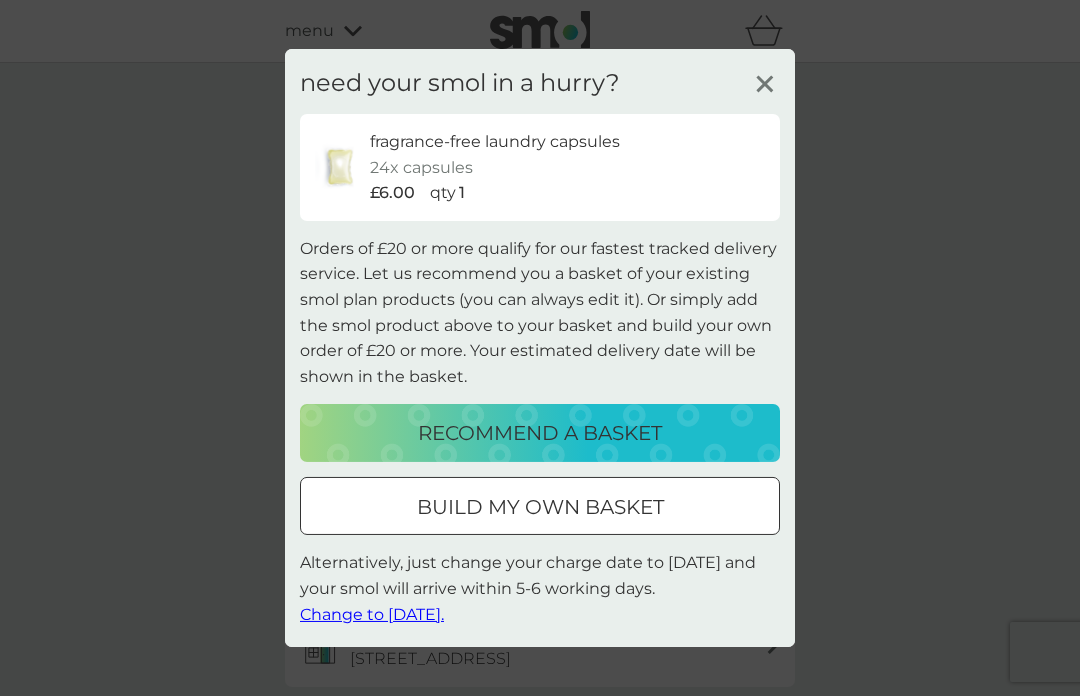 click on "build my own basket" at bounding box center [540, 506] 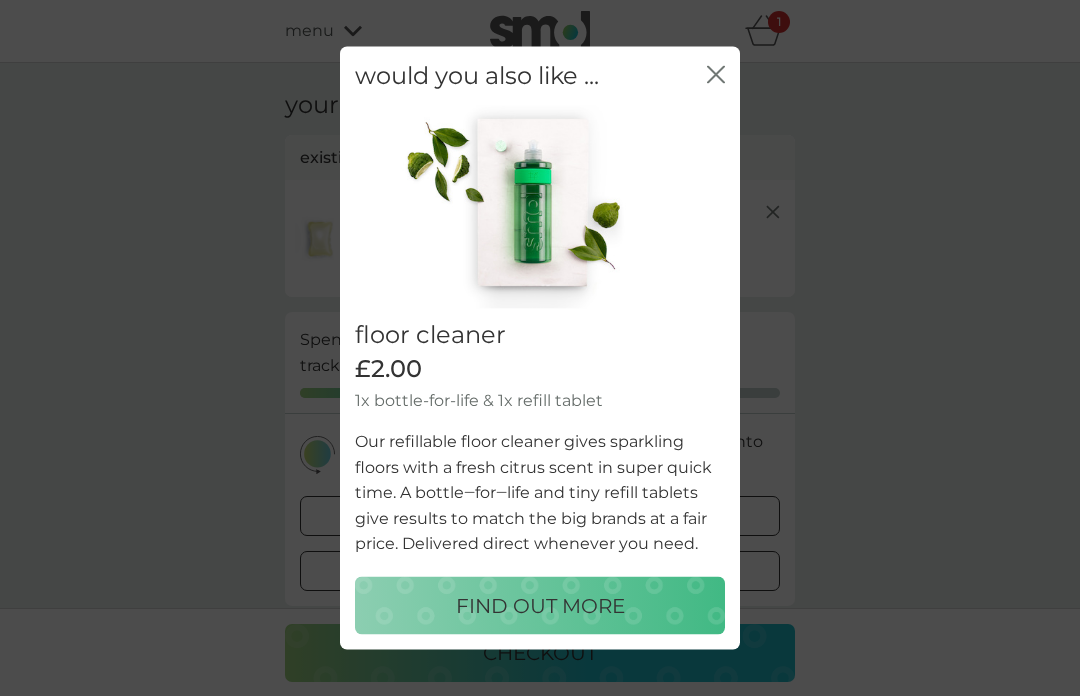 click on "close" 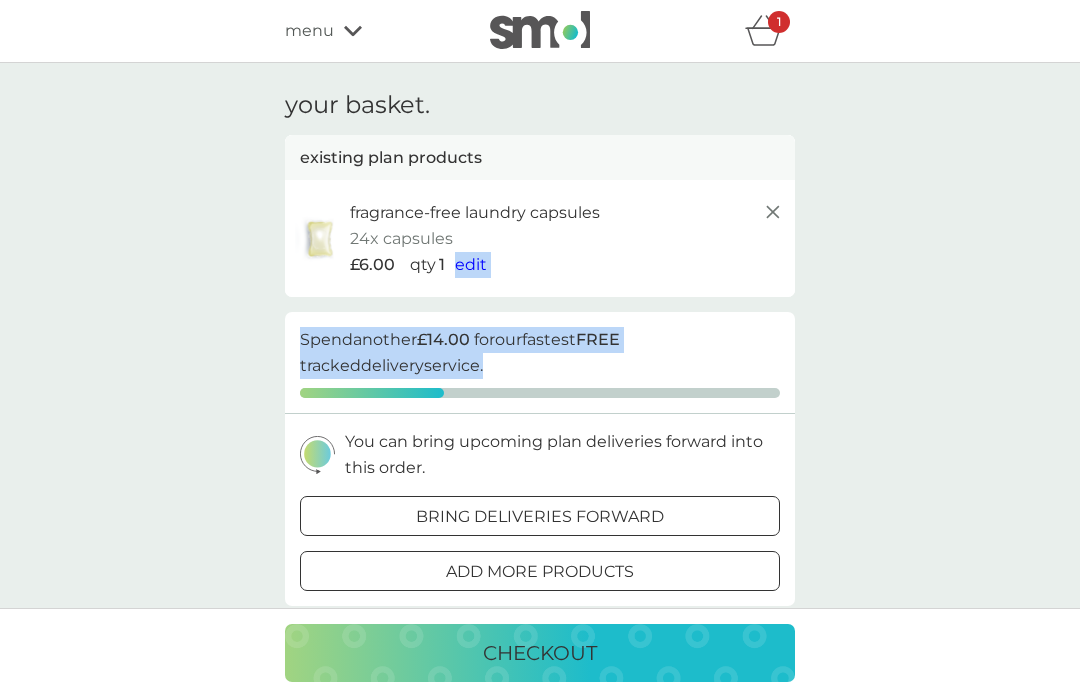 click on "your basket. existing plan products fragrance-free laundry capsules 24x capsules £6.00 qty 1 edit proceed to checkout Spend  another  £14.00   for  our  fastest  FREE   tracked  delivery  service.  You can bring upcoming plan deliveries forward into this order. bring deliveries forward add more products we   donate 1 wash   to The Hygiene Bank charity with every laundry or dishwash FREE trial. Delivery FREE Total to pay £6.00 your future charges. existing plans next charge date [DATE] fragrance-free laundry capsules 24x capsules   £6.00 qty 1 checkout" at bounding box center [540, 593] 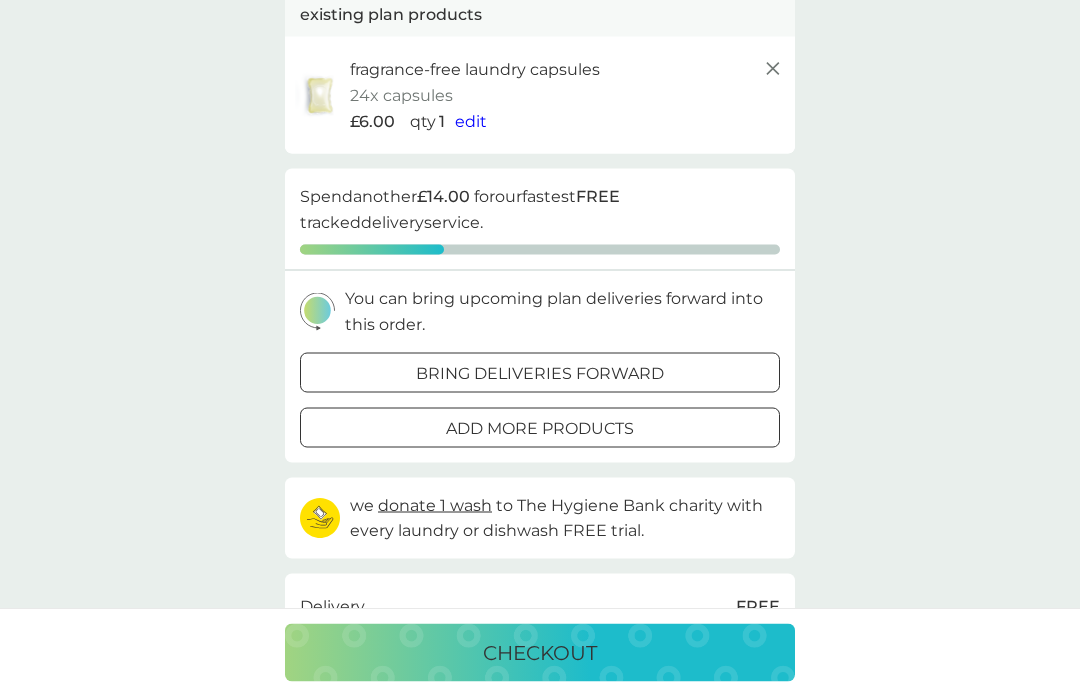 scroll, scrollTop: 123, scrollLeft: 0, axis: vertical 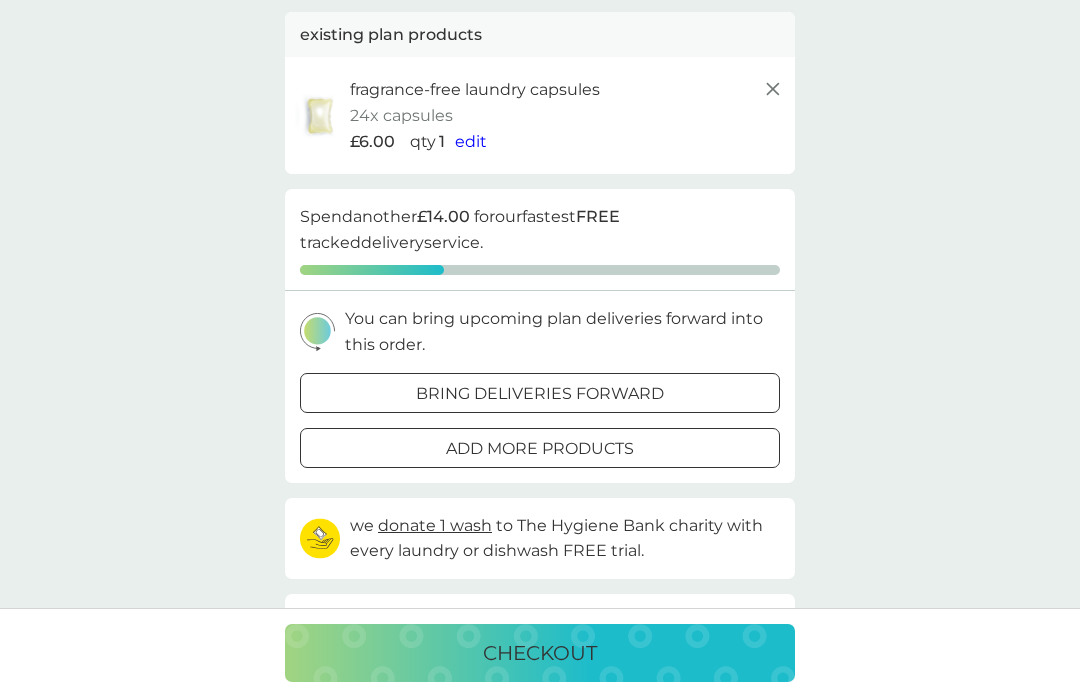 click on "edit" at bounding box center [471, 141] 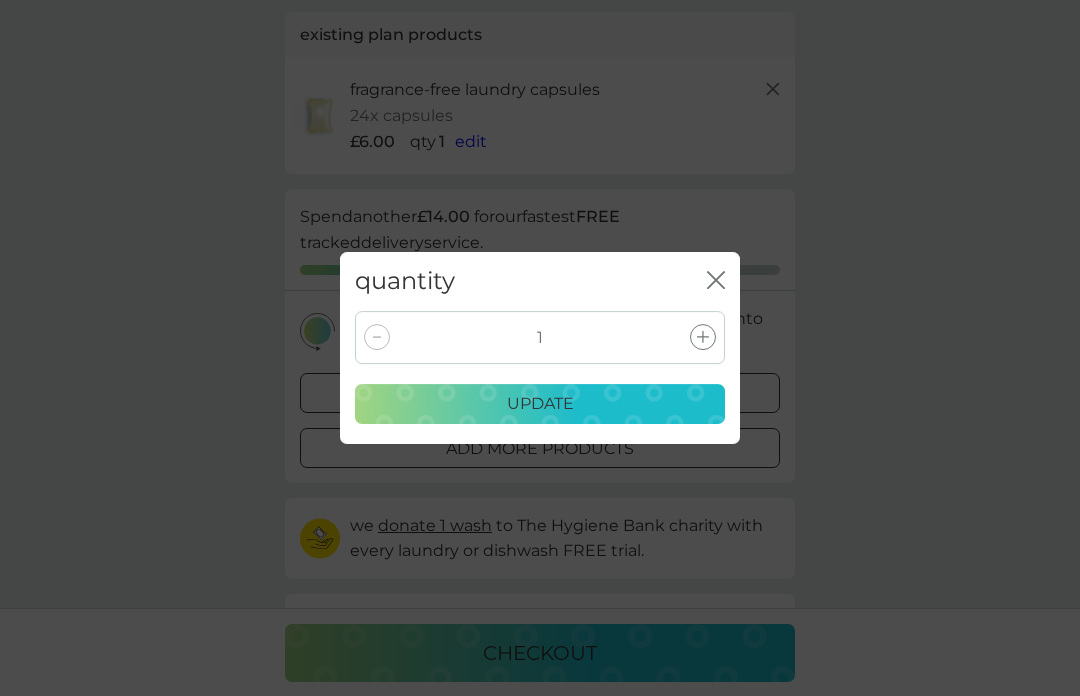 click at bounding box center (703, 337) 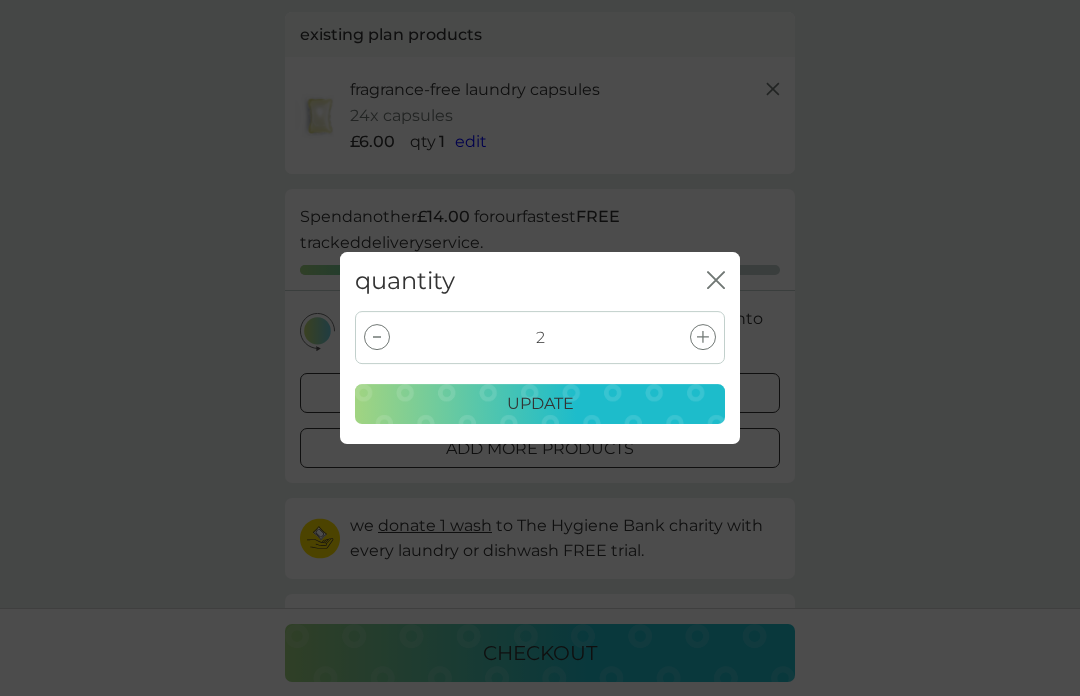 click on "update" at bounding box center [540, 404] 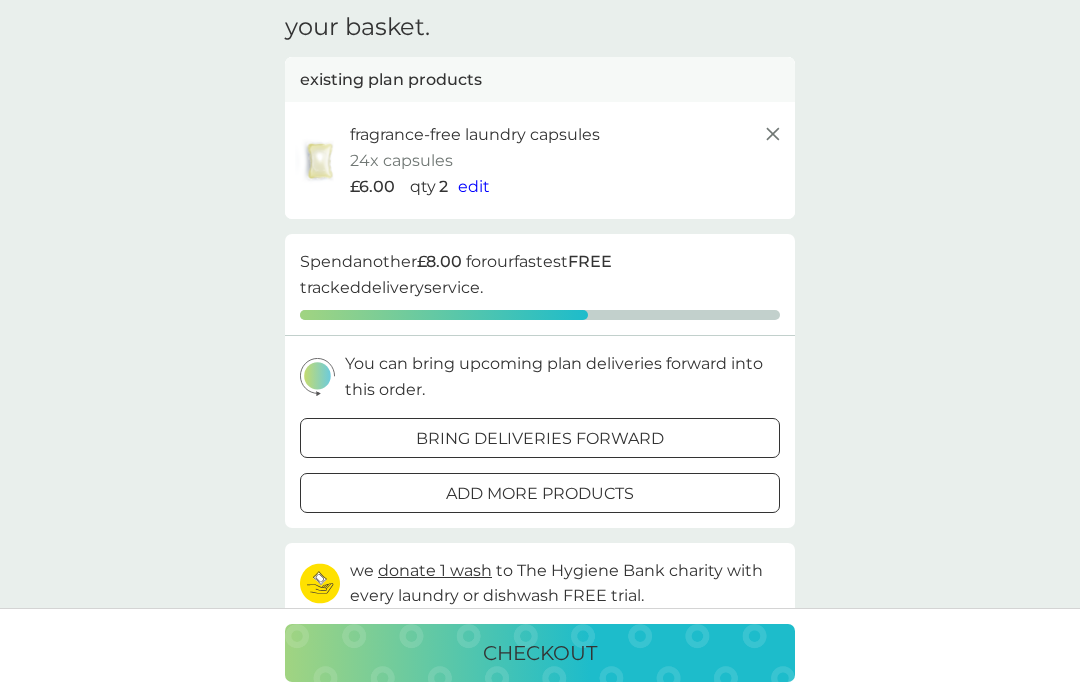 scroll, scrollTop: 0, scrollLeft: 0, axis: both 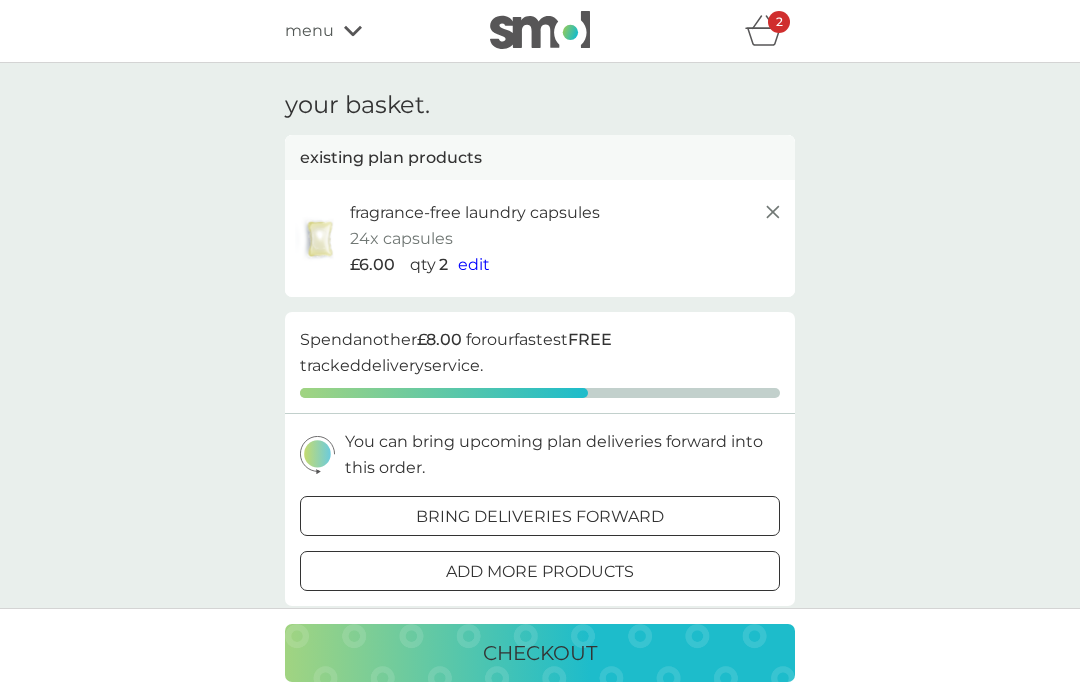 click on "menu" at bounding box center (370, 31) 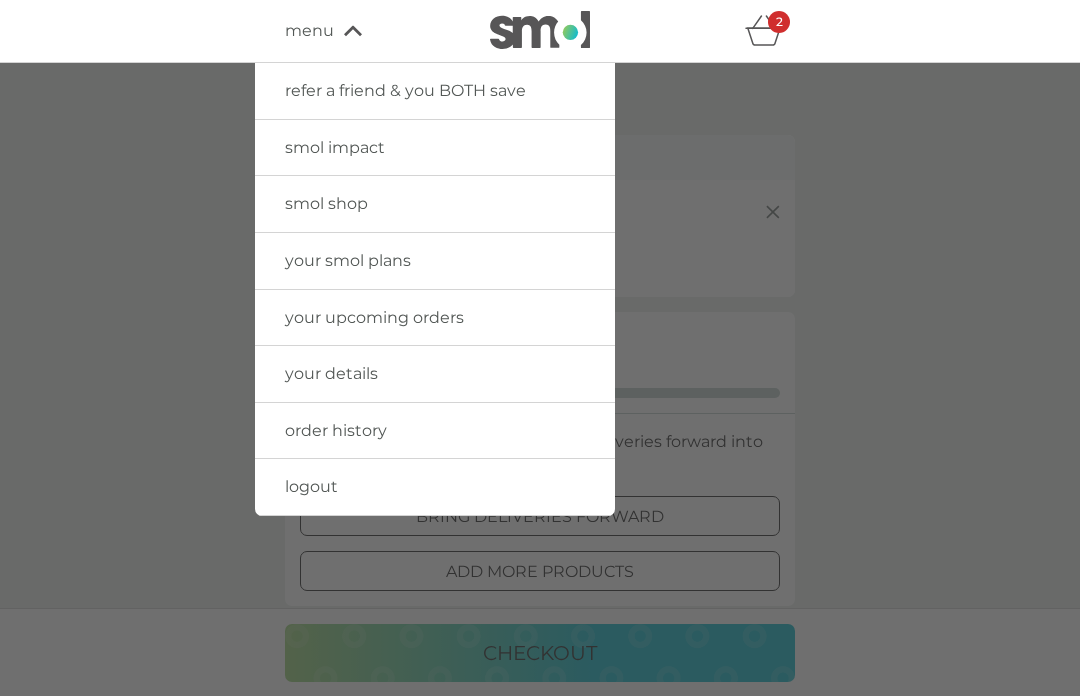 click on "your upcoming orders" at bounding box center [374, 317] 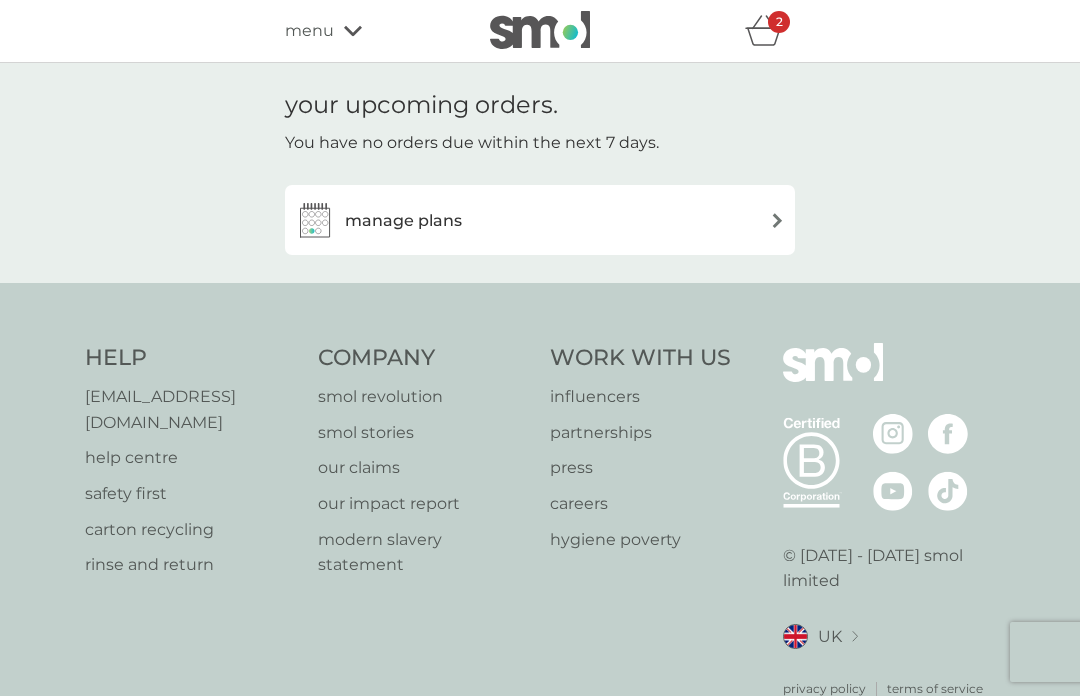 click on "manage plans" at bounding box center (540, 220) 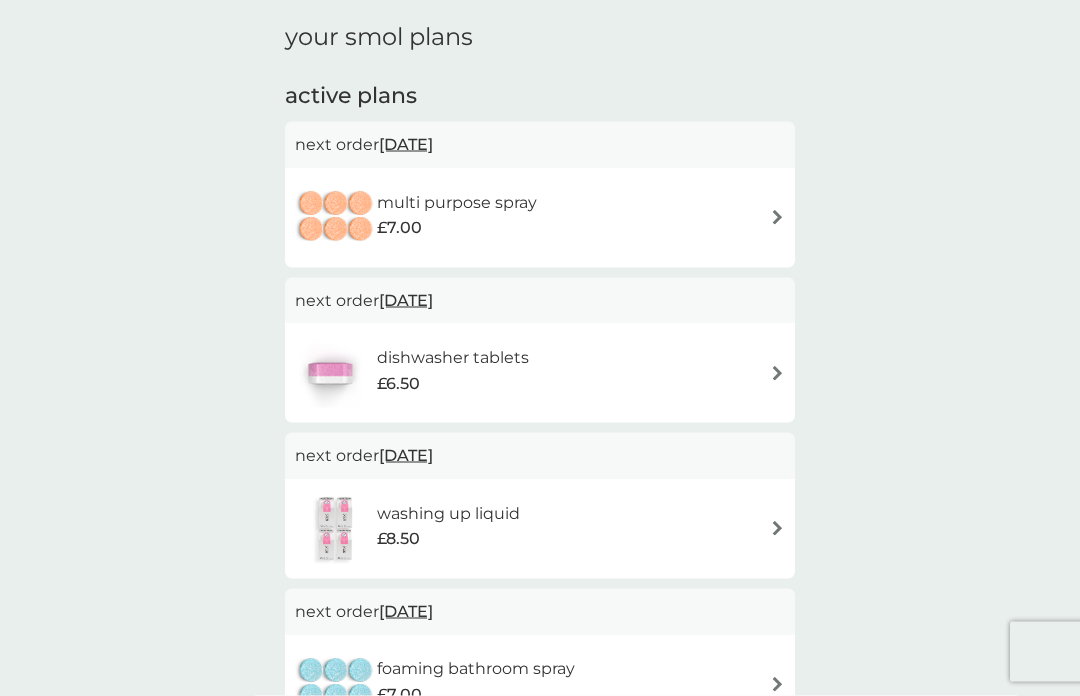 scroll, scrollTop: 296, scrollLeft: 0, axis: vertical 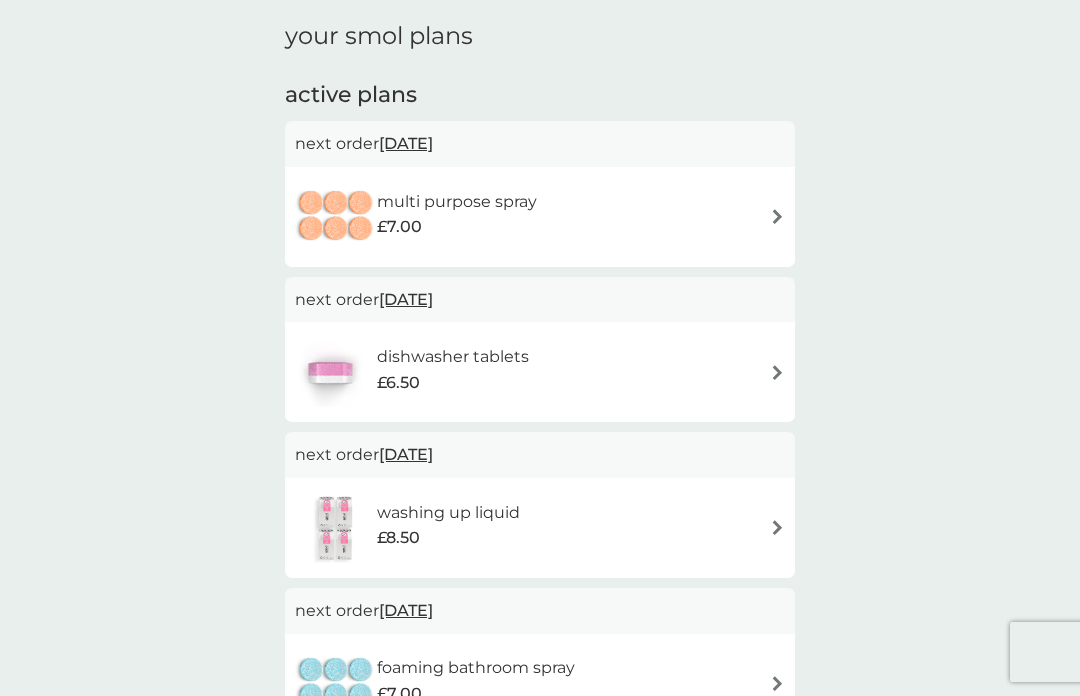 click on "multi purpose spray £7.00" at bounding box center (540, 217) 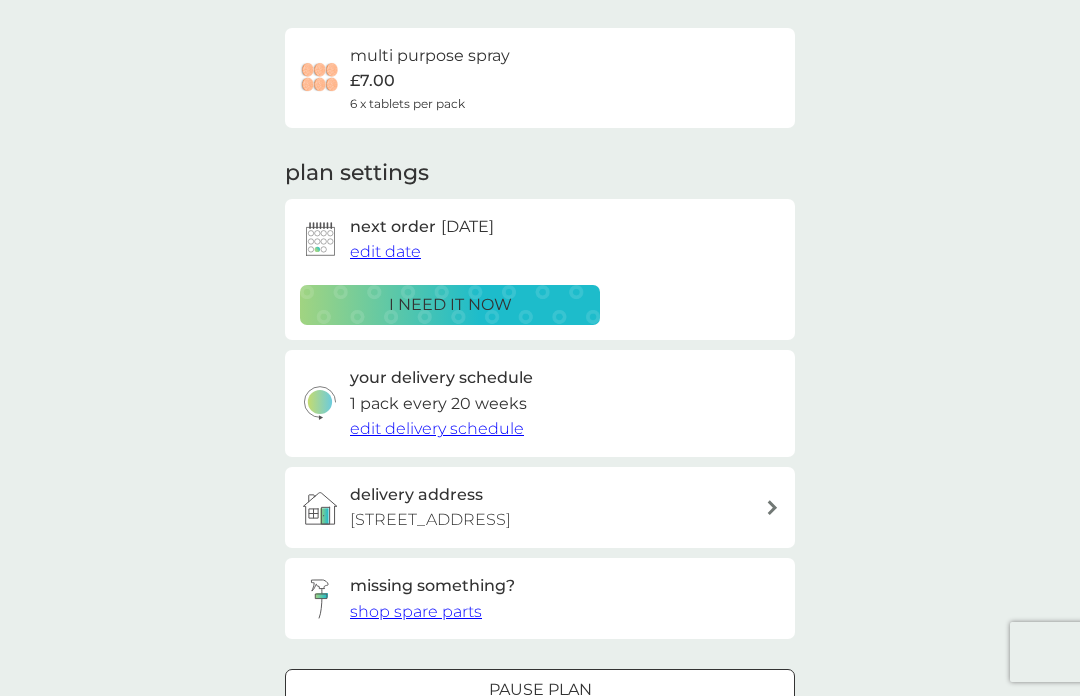 scroll, scrollTop: 141, scrollLeft: 0, axis: vertical 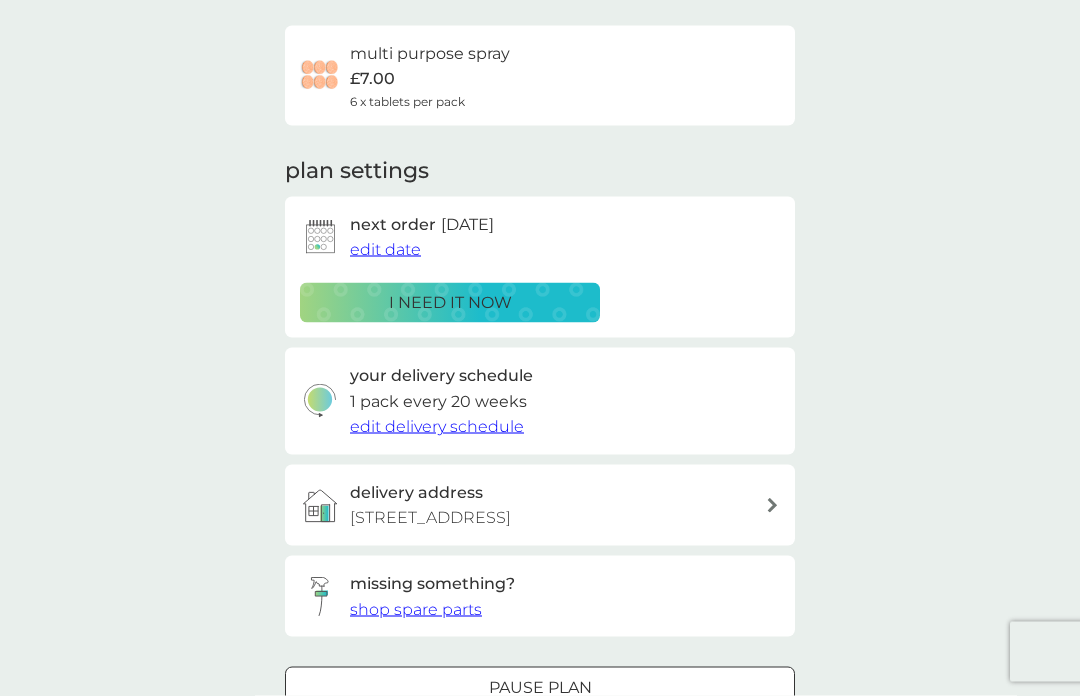 click on "edit date" at bounding box center [385, 249] 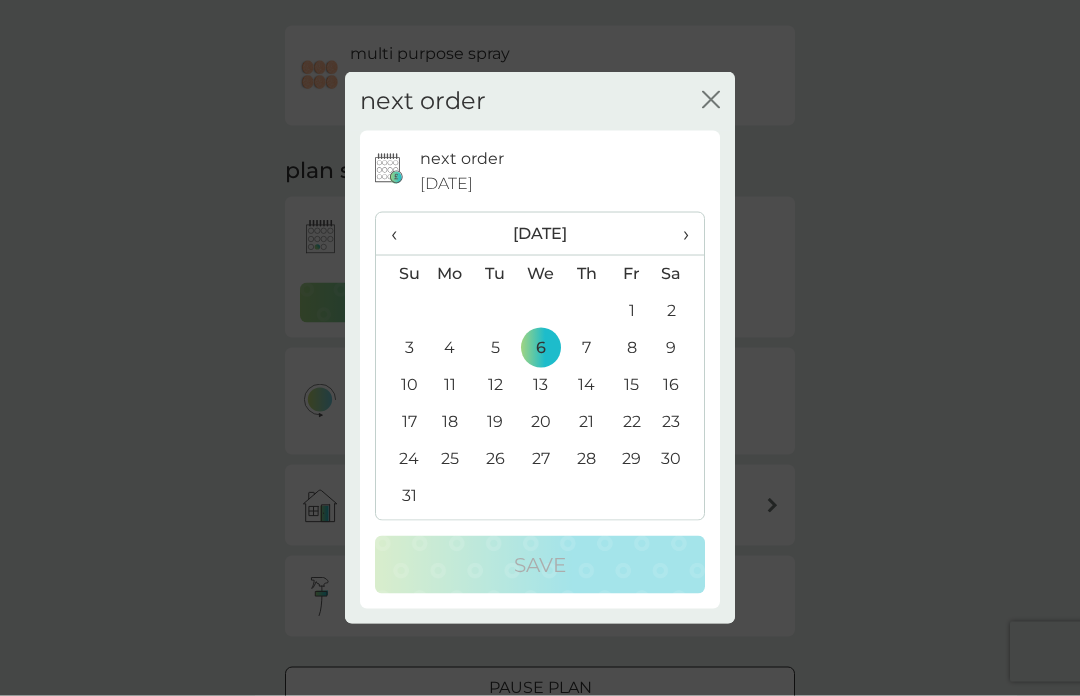 scroll, scrollTop: 142, scrollLeft: 0, axis: vertical 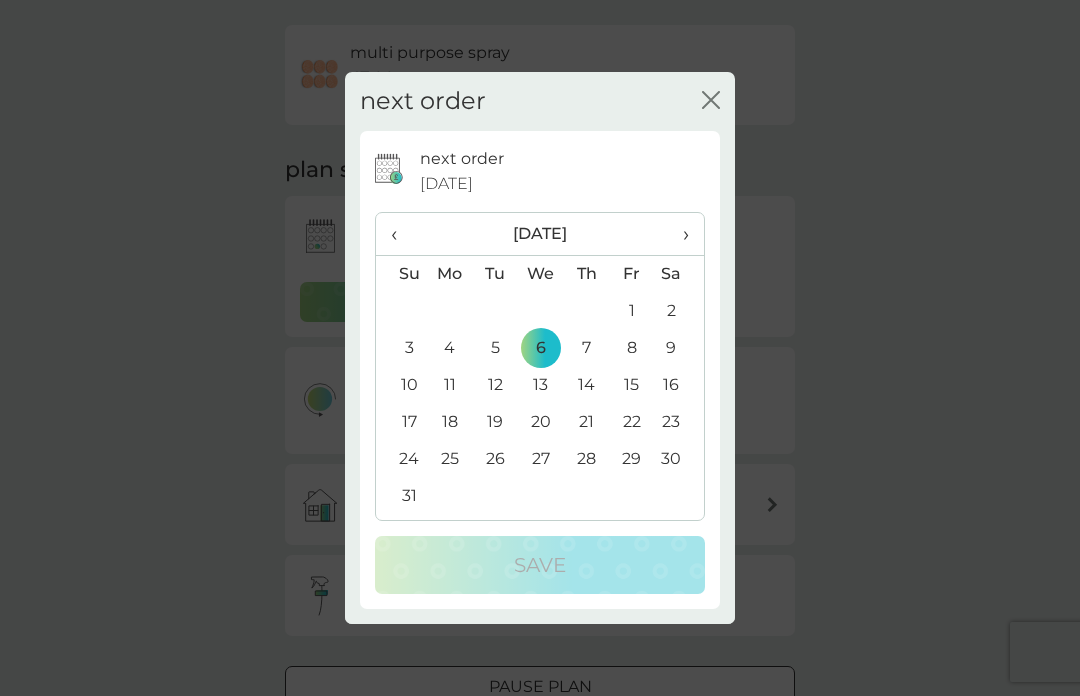 click on "›" at bounding box center [679, 234] 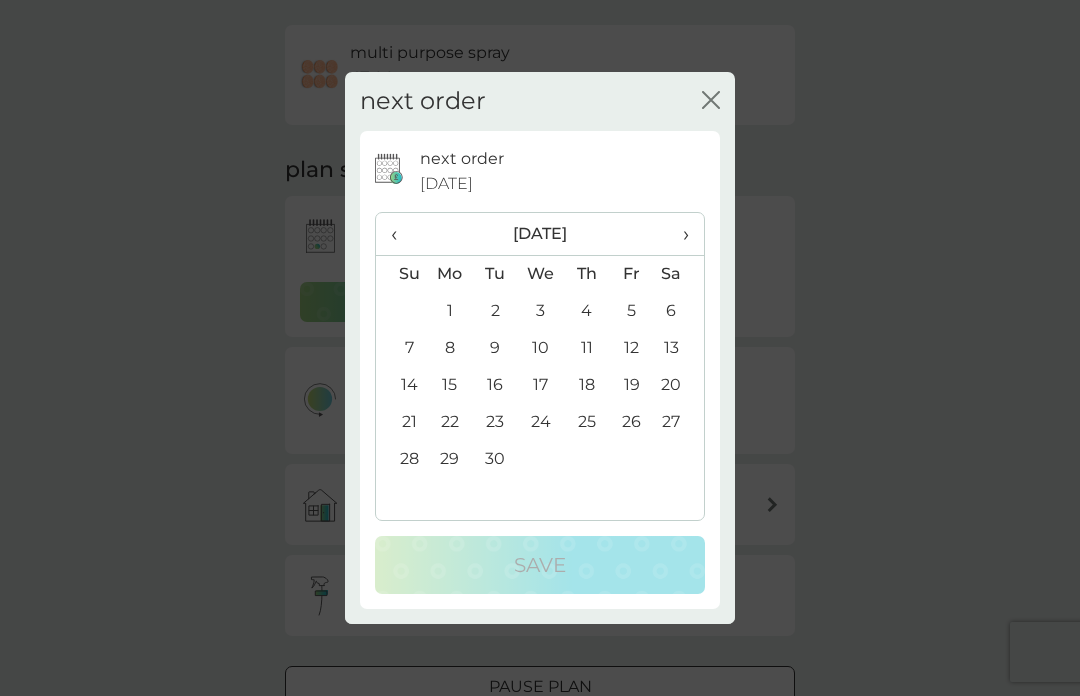 click on "›" at bounding box center [679, 234] 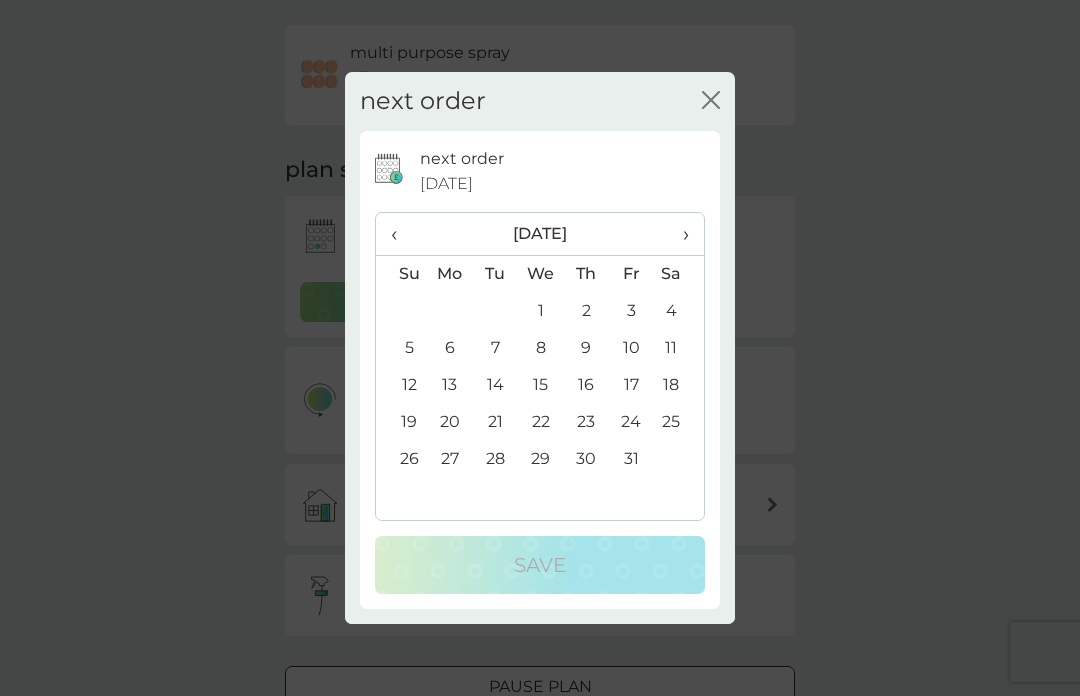click on "3" at bounding box center (631, 311) 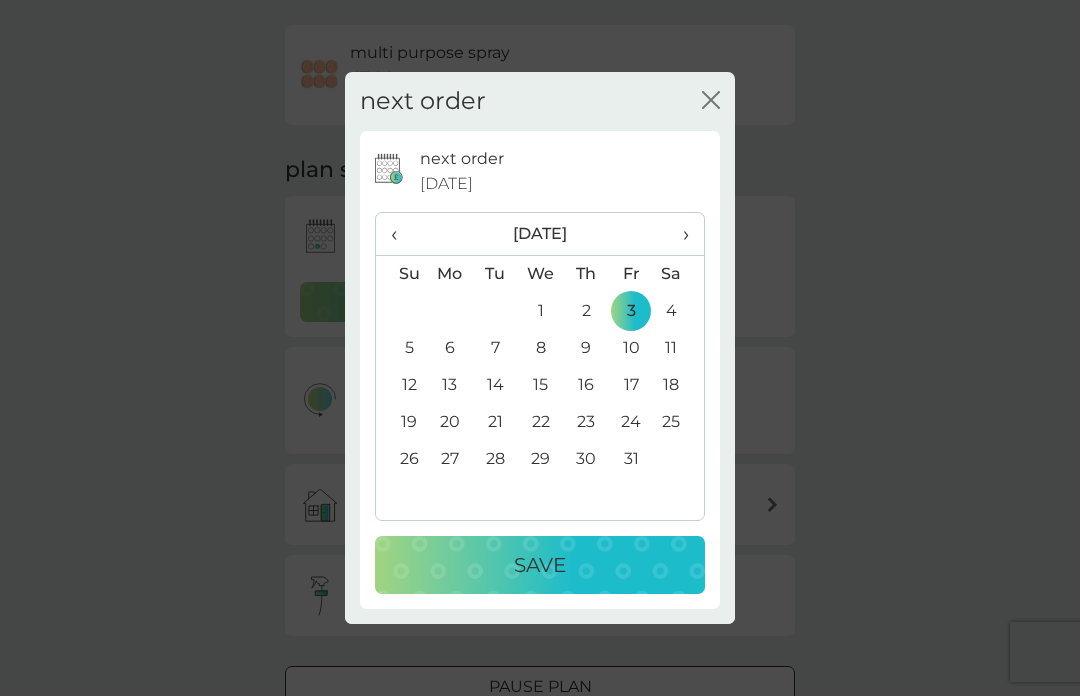 click on "31" at bounding box center (631, 459) 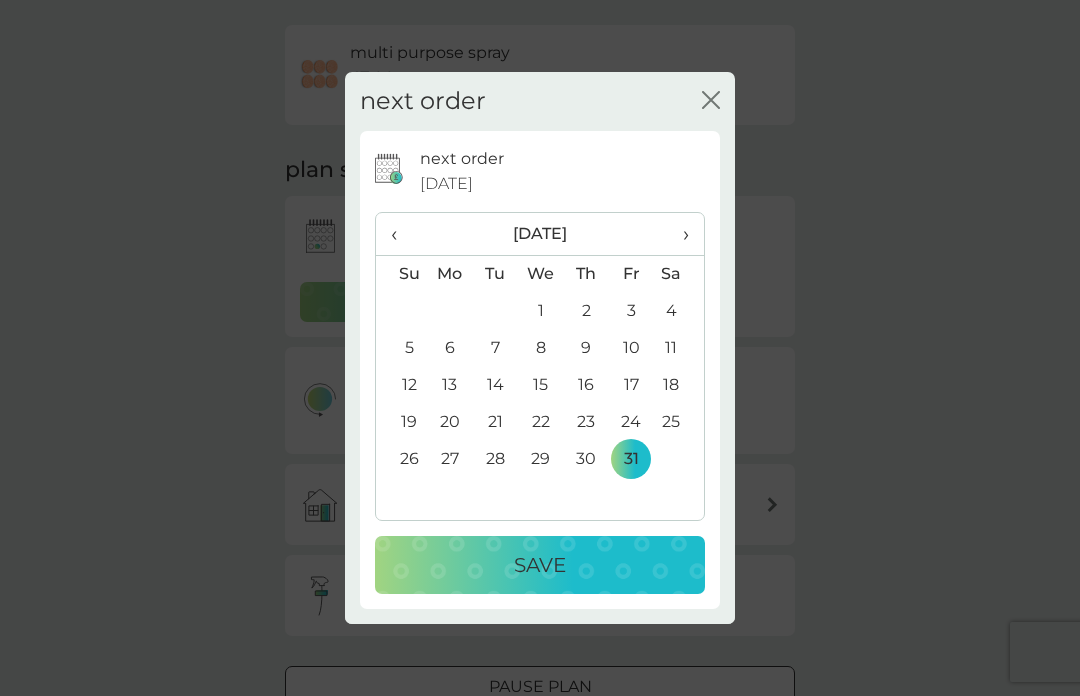 click on "Save" at bounding box center [540, 565] 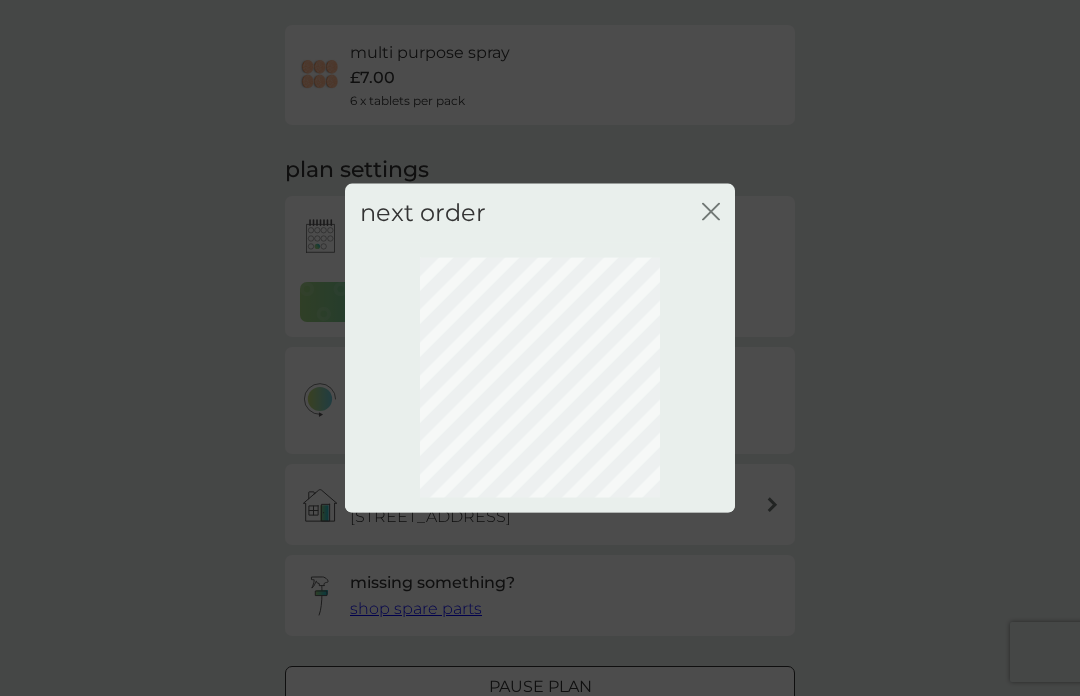 scroll, scrollTop: 72, scrollLeft: 0, axis: vertical 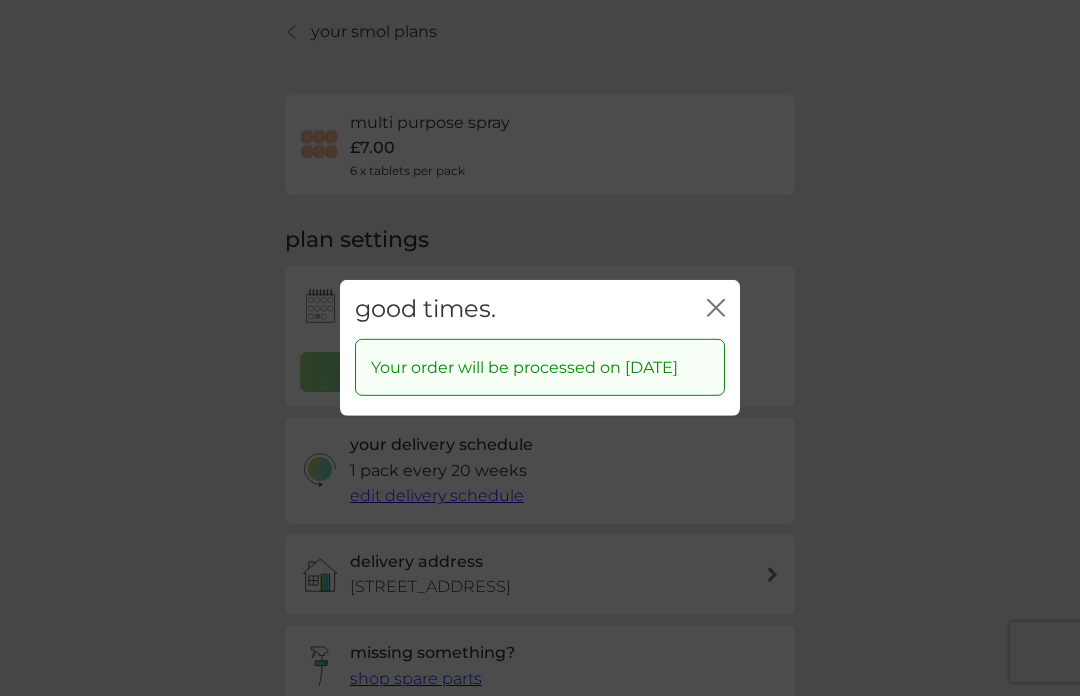click on "close" 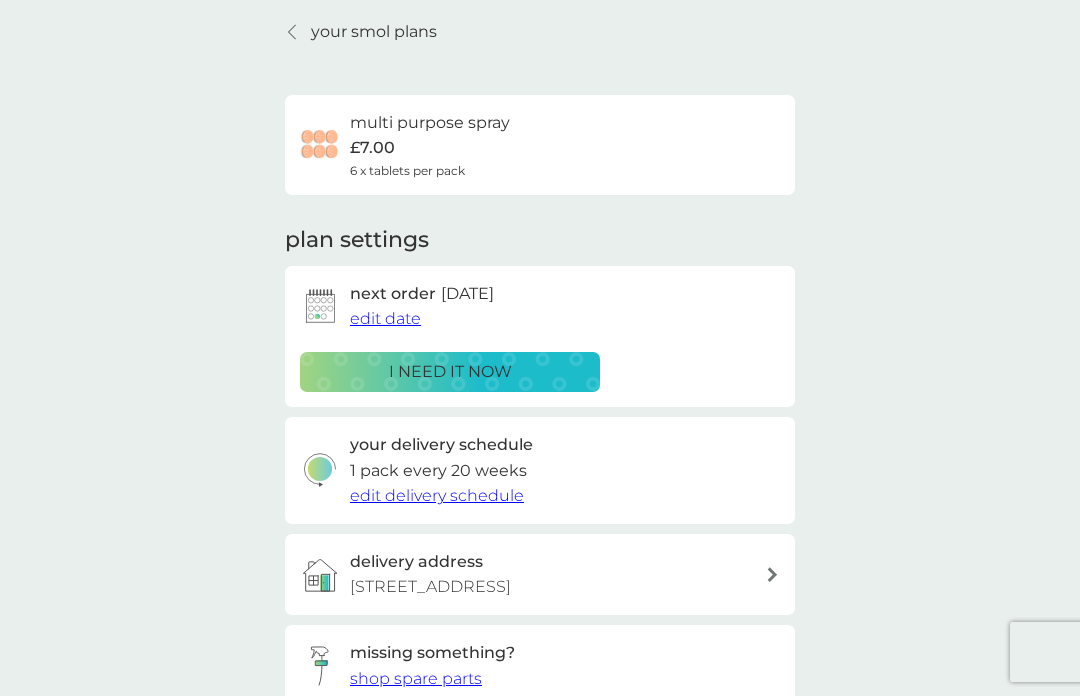 click on "your smol plans" at bounding box center [361, 32] 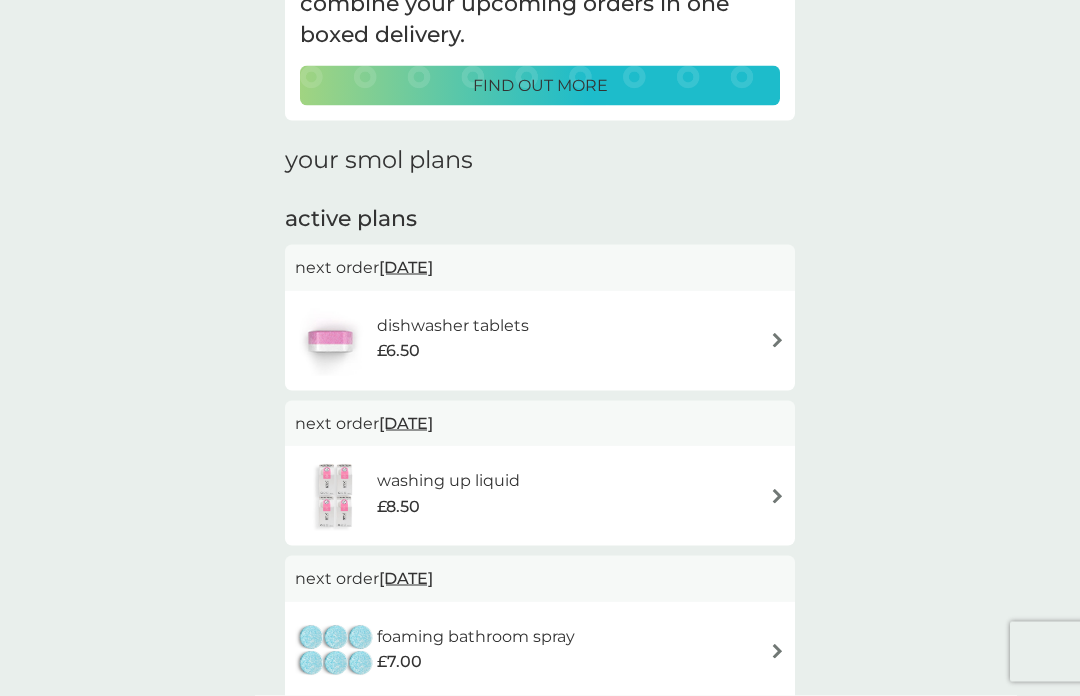 scroll, scrollTop: 175, scrollLeft: 0, axis: vertical 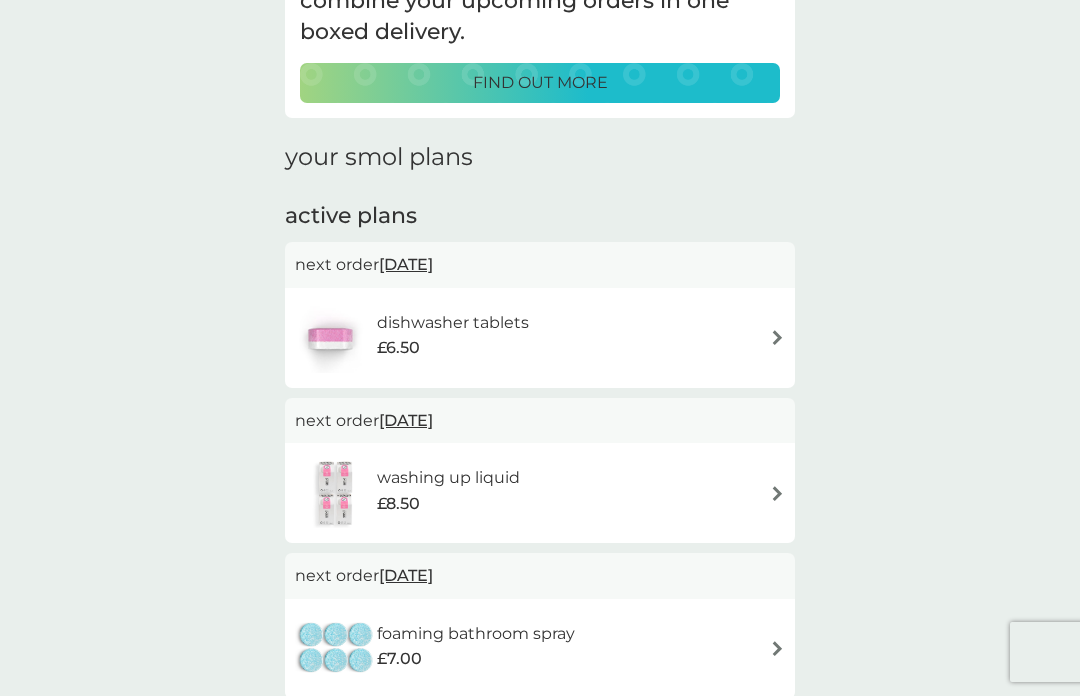 click on "dishwasher tablets £6.50" at bounding box center (540, 338) 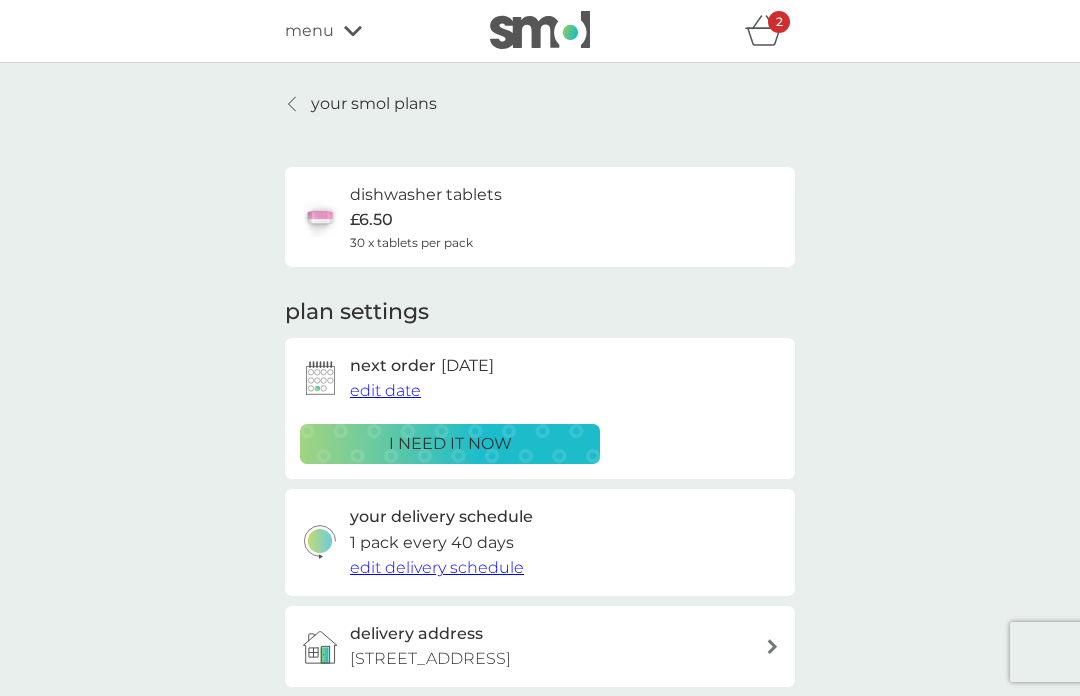 click on "i need it now" at bounding box center (450, 444) 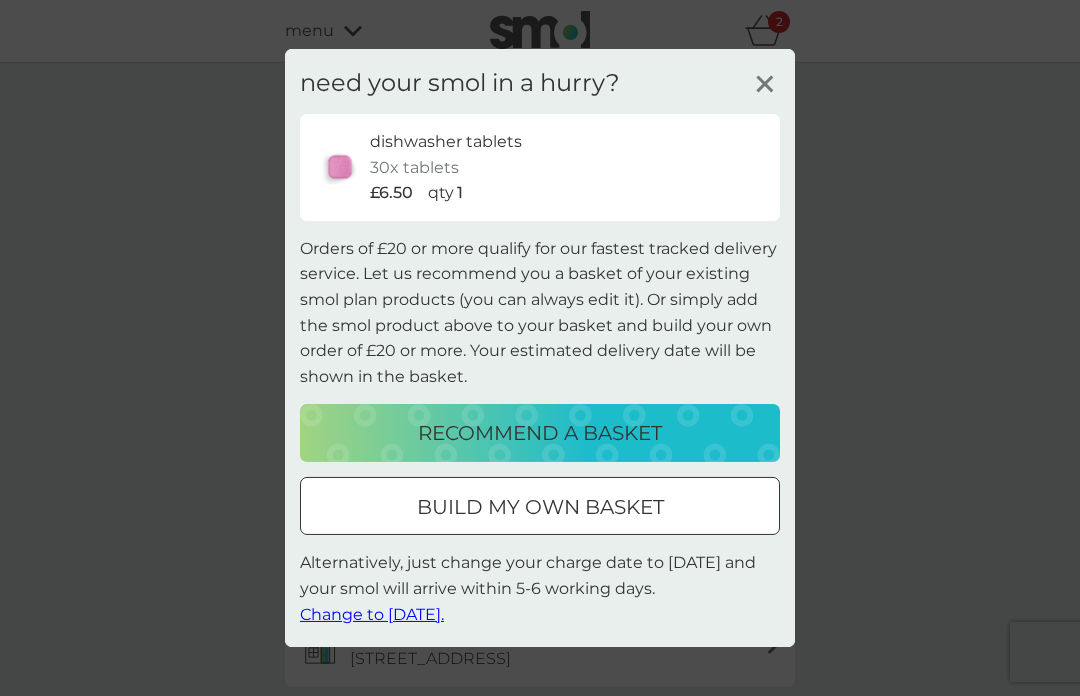 click 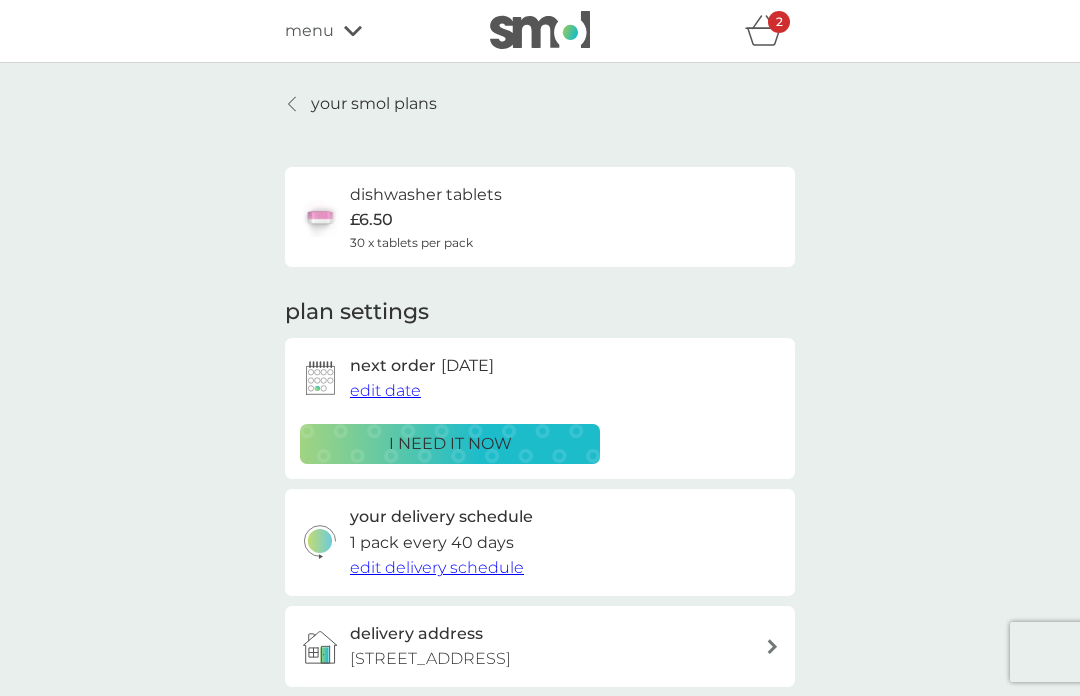 click on "i need it now" at bounding box center [450, 444] 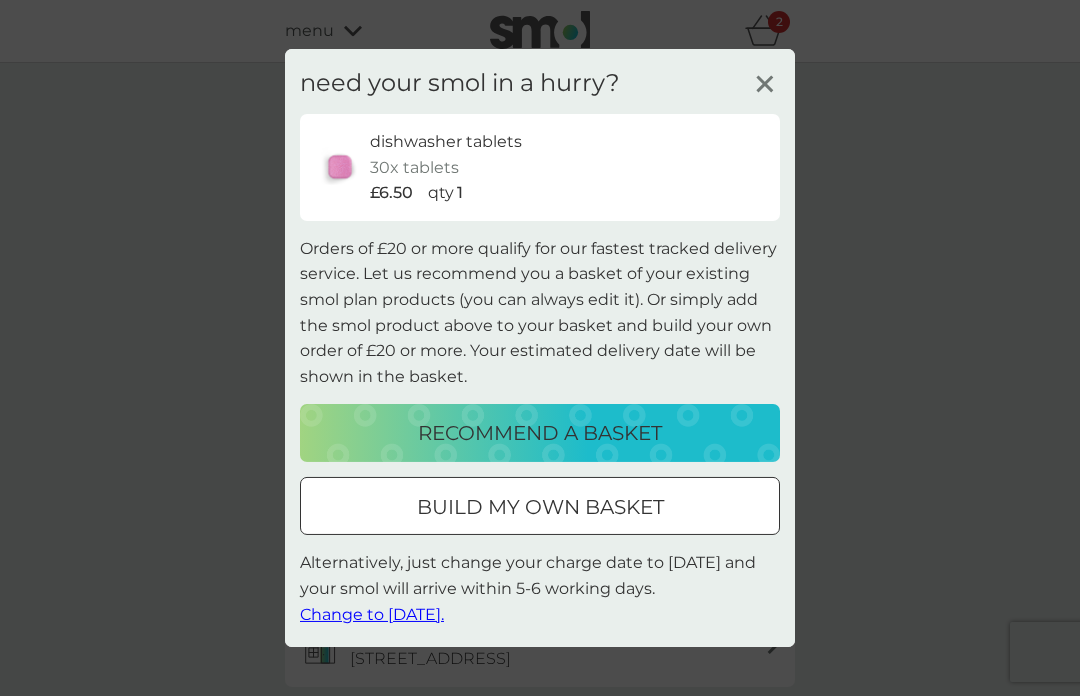 click on "build my own basket" at bounding box center (540, 507) 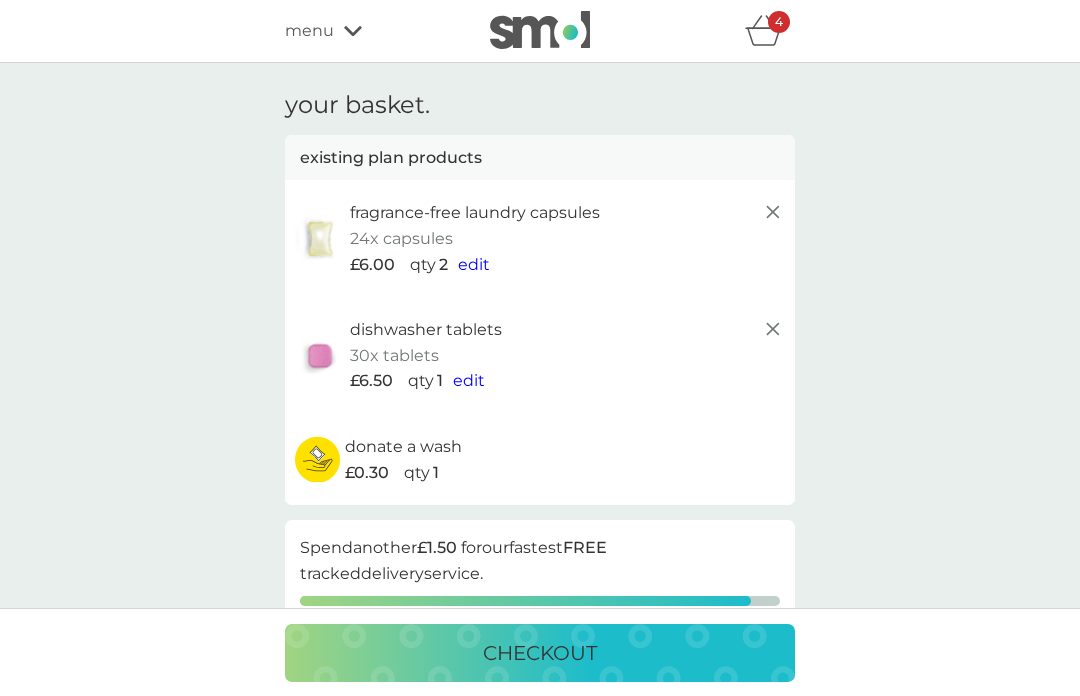 click on "your basket. existing plan products fragrance-free laundry capsules 24x capsules £6.00 qty 2 edit dishwasher tablets 30x tablets £6.50 qty 1 edit donate a wash £0.30 qty 1 proceed to checkout Spend  another  £1.50   for  our  fastest  FREE   tracked  delivery  service.  You can bring upcoming plan deliveries forward into this order. bring deliveries forward add more products we   donate 1 wash   to The Hygiene Bank charity with every laundry or dishwash FREE trial. Delivery FREE Total to pay £18.80 your future charges. existing plans next charge date [DATE] fragrance-free laundry capsules 24x capsules   £6.00 qty 1 next charge date [DATE] dishwasher tablets 30x tablets   £6.50 qty 1 checkout" at bounding box center [540, 763] 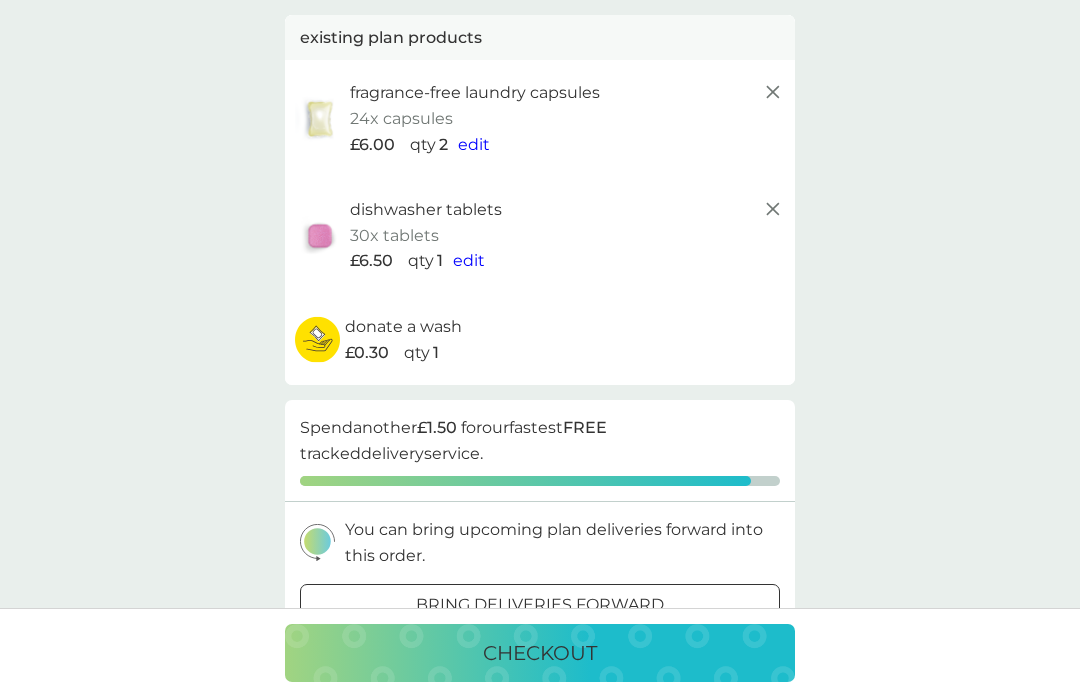 scroll, scrollTop: 0, scrollLeft: 0, axis: both 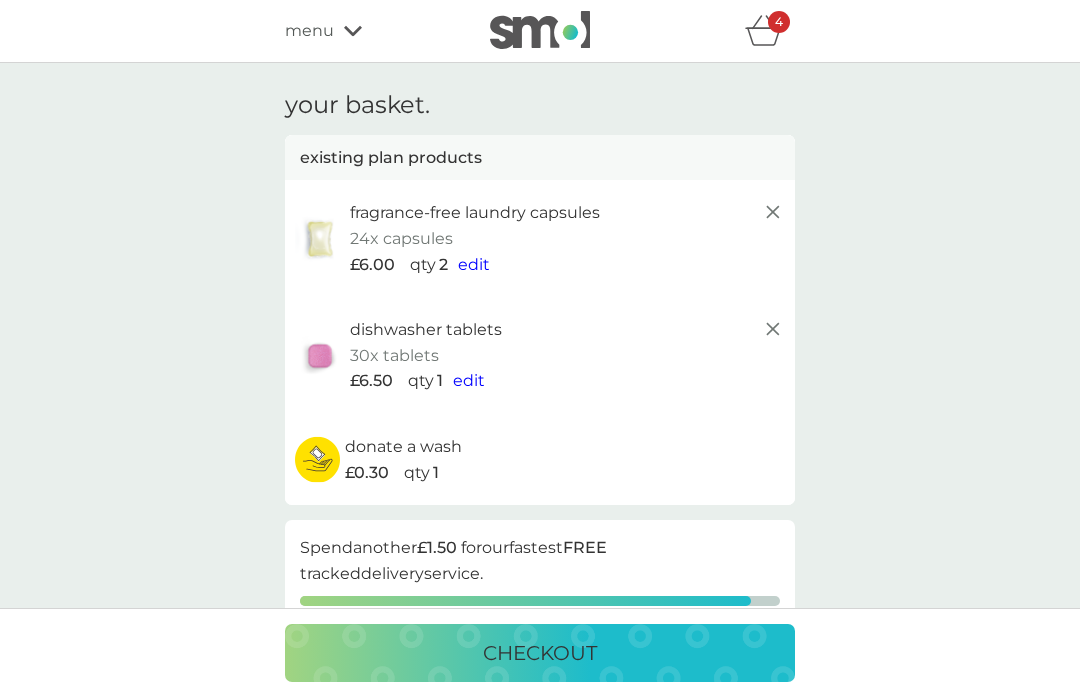 click on "menu" at bounding box center (370, 31) 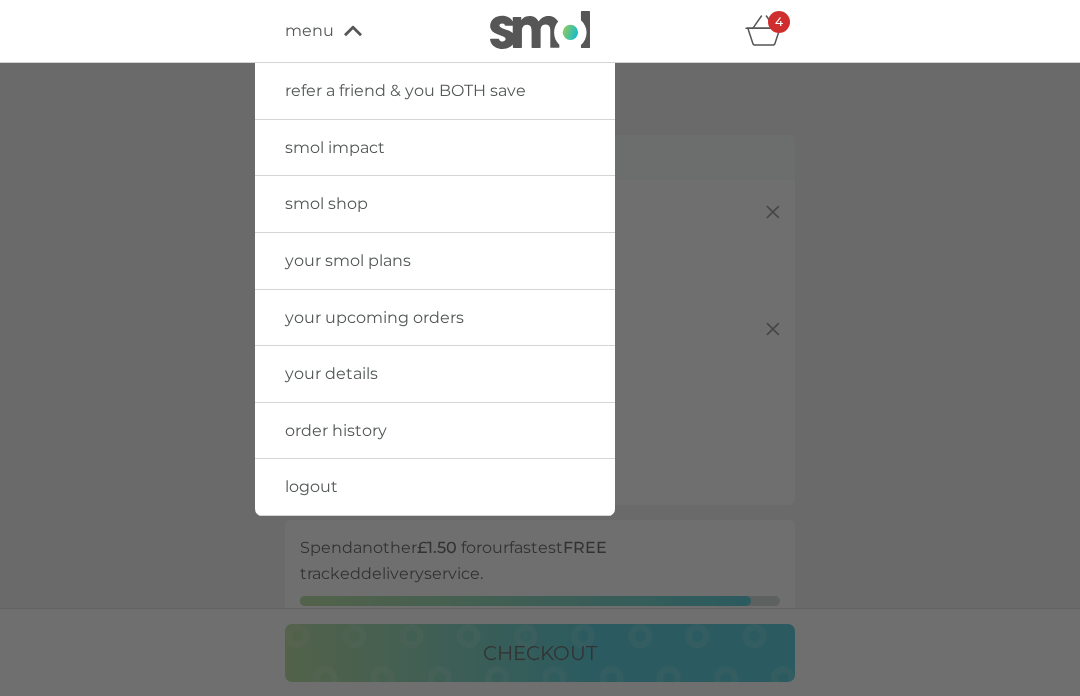 click on "smol shop" at bounding box center [326, 203] 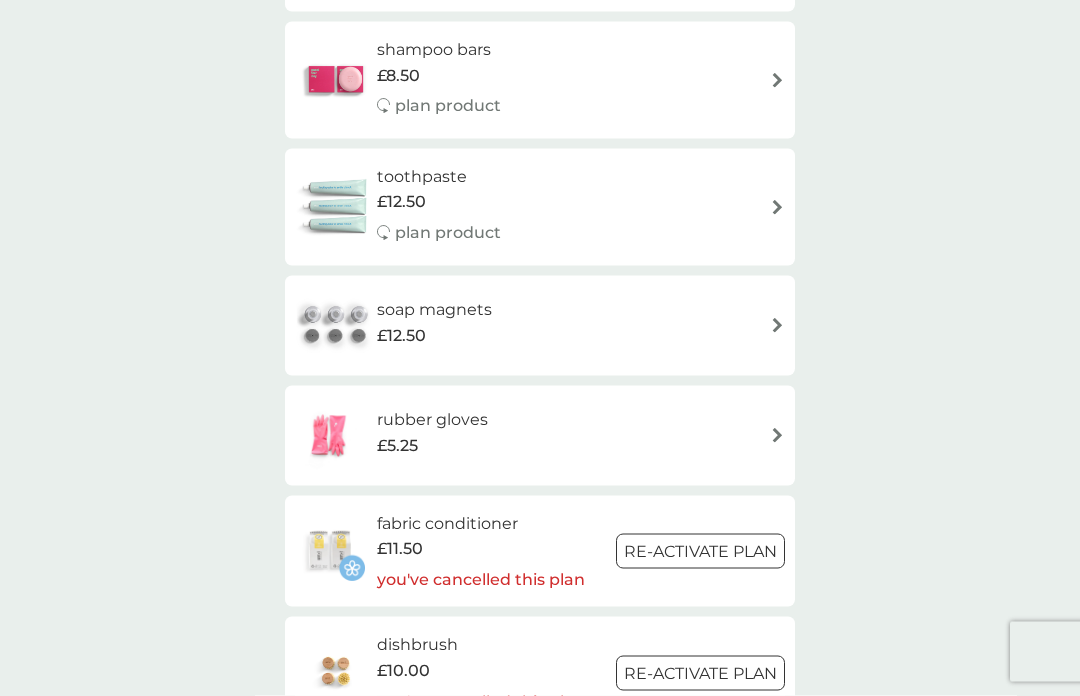 scroll, scrollTop: 1777, scrollLeft: 0, axis: vertical 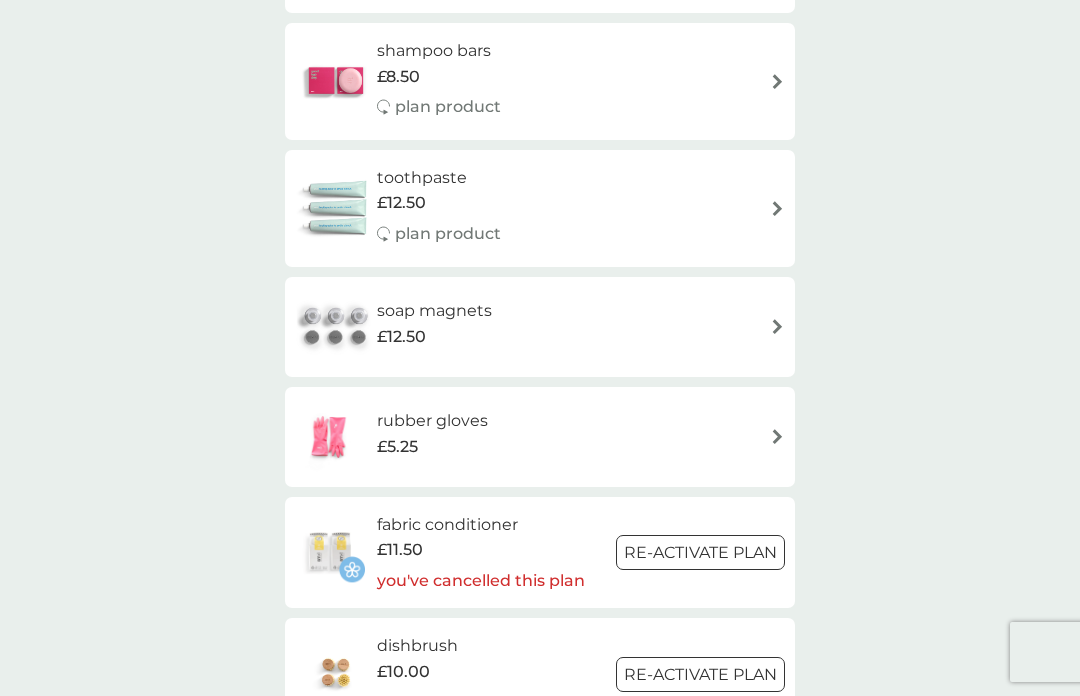 click on "toothpaste £12.50 plan product" at bounding box center (540, 208) 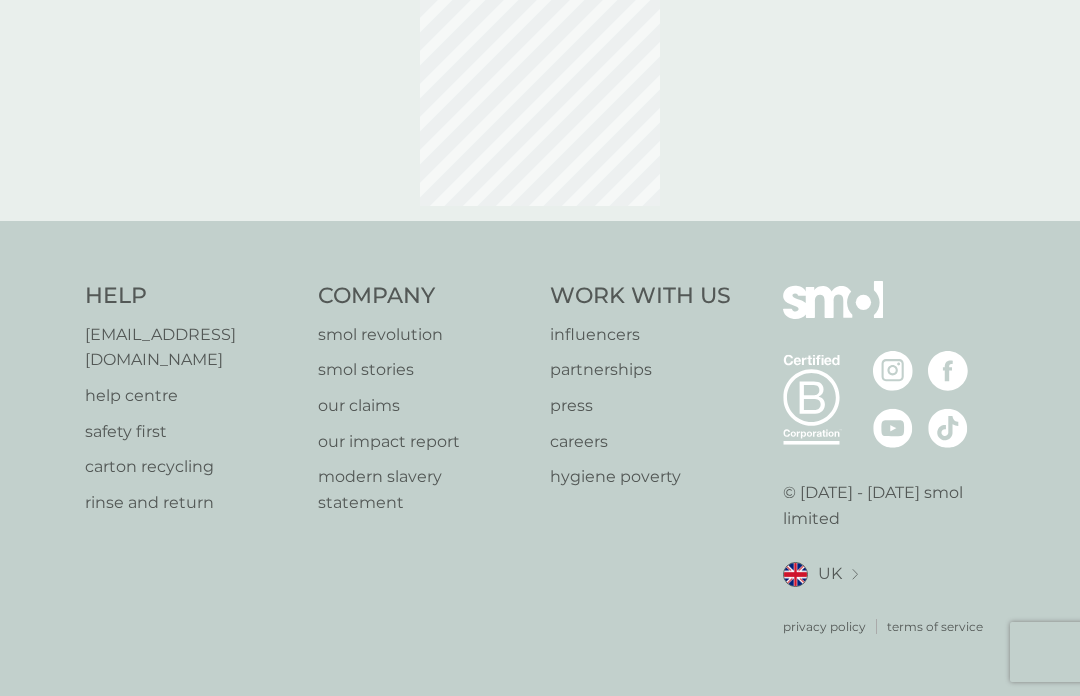 scroll, scrollTop: 16, scrollLeft: 0, axis: vertical 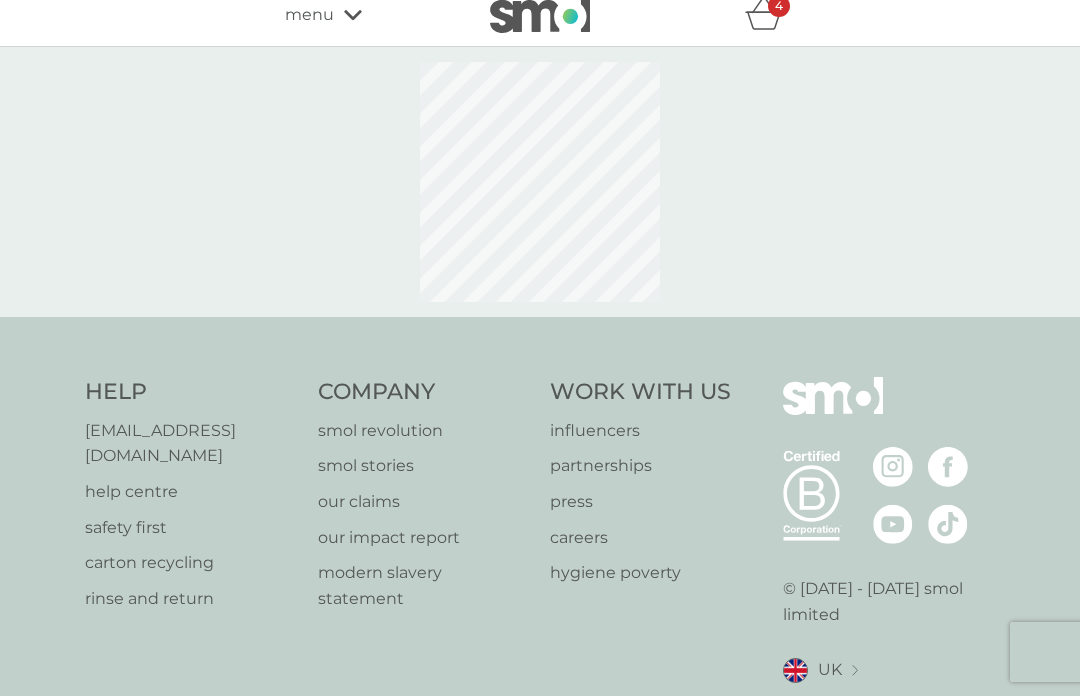 select on "91" 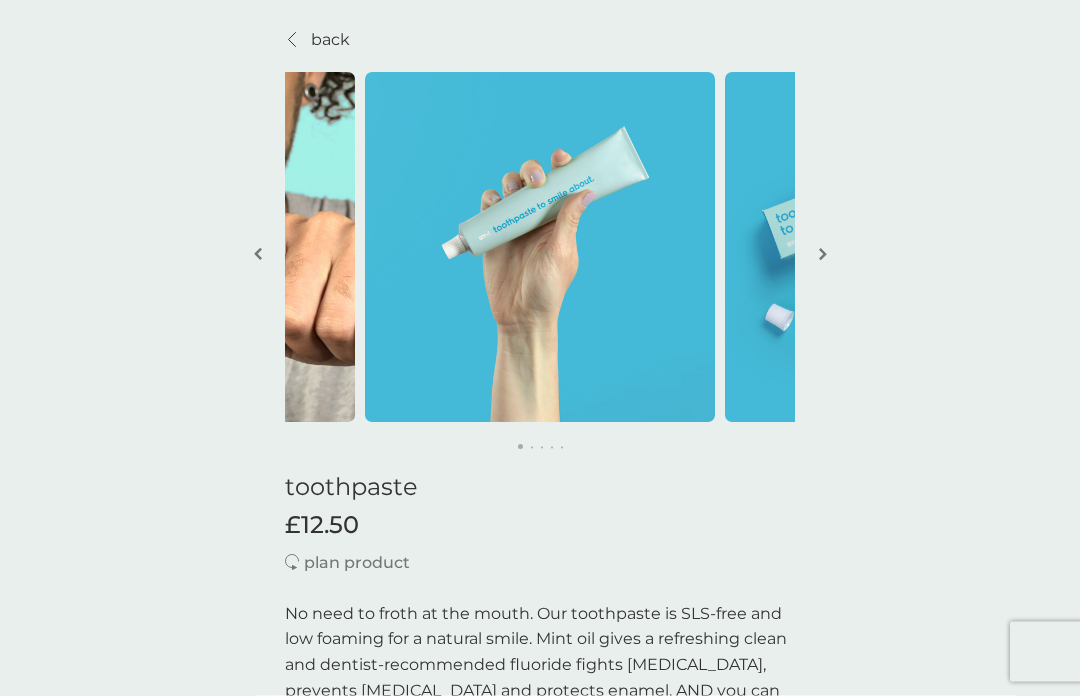 scroll, scrollTop: 0, scrollLeft: 0, axis: both 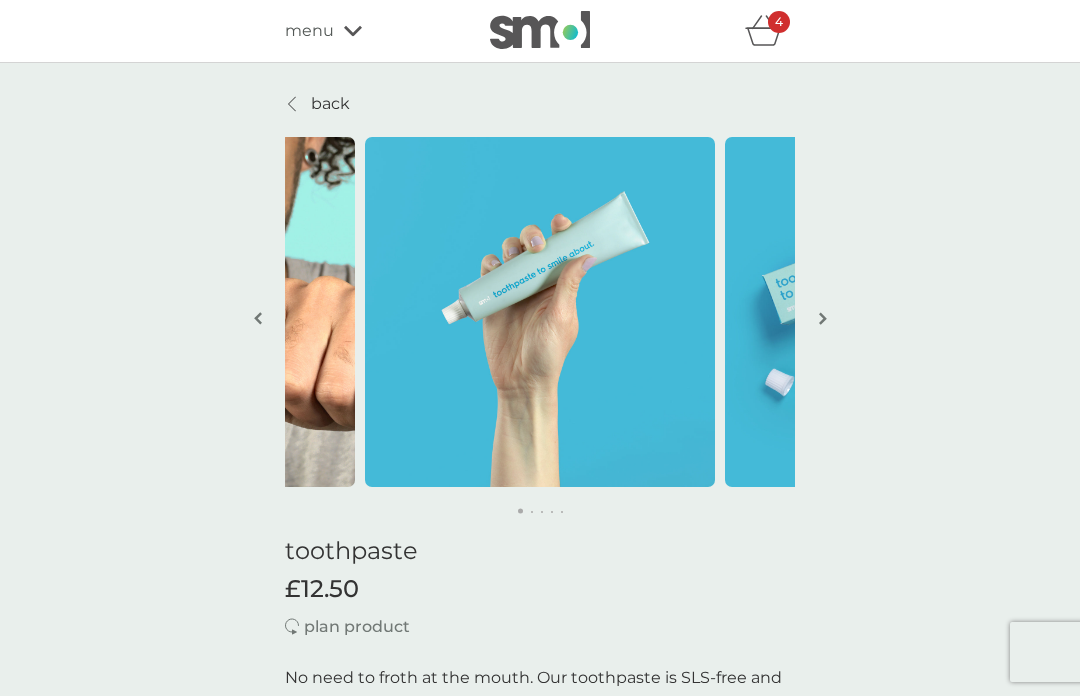 click on "back" at bounding box center (317, 104) 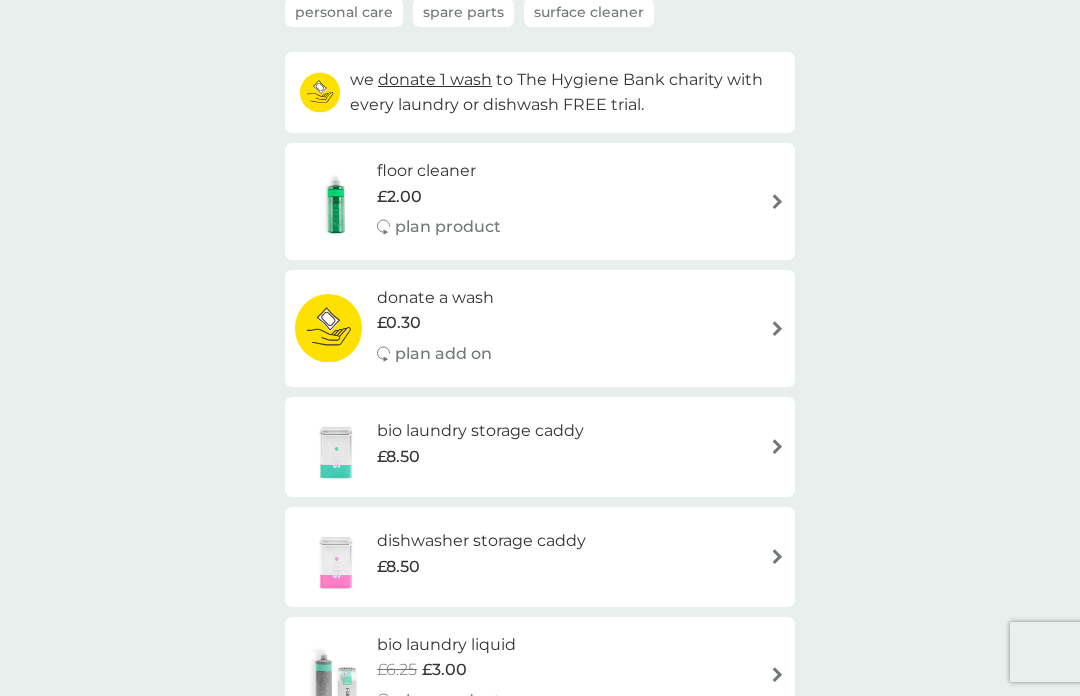 scroll, scrollTop: 185, scrollLeft: 0, axis: vertical 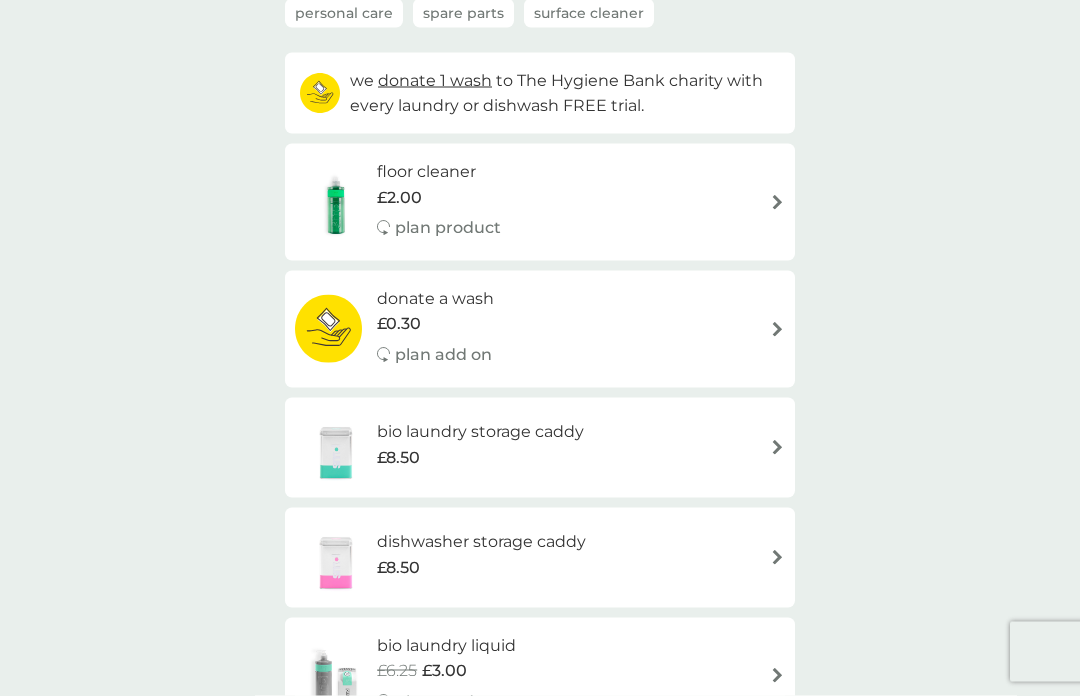 click on "floor cleaner £2.00 plan product" at bounding box center (540, 202) 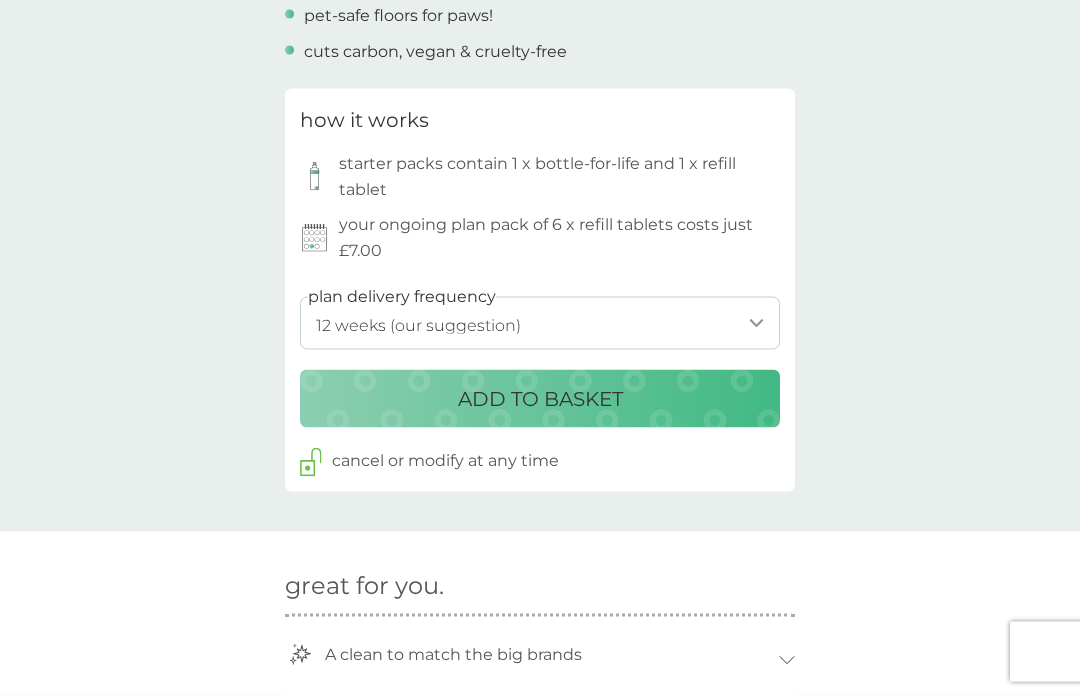 scroll, scrollTop: 897, scrollLeft: 0, axis: vertical 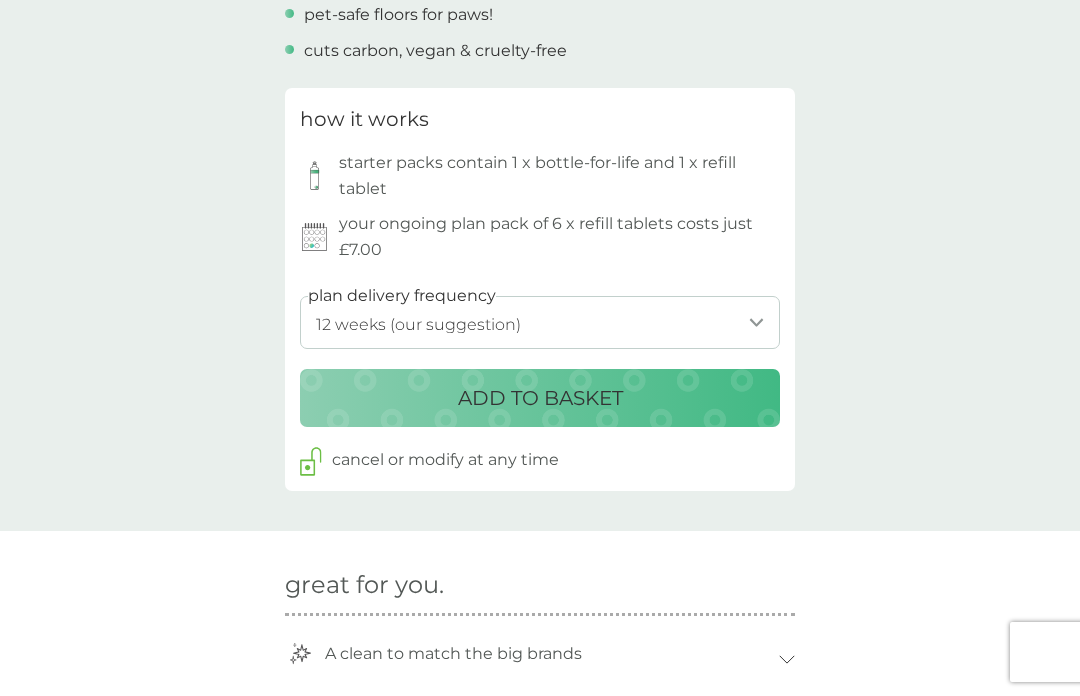 click on "ADD TO BASKET" at bounding box center [540, 398] 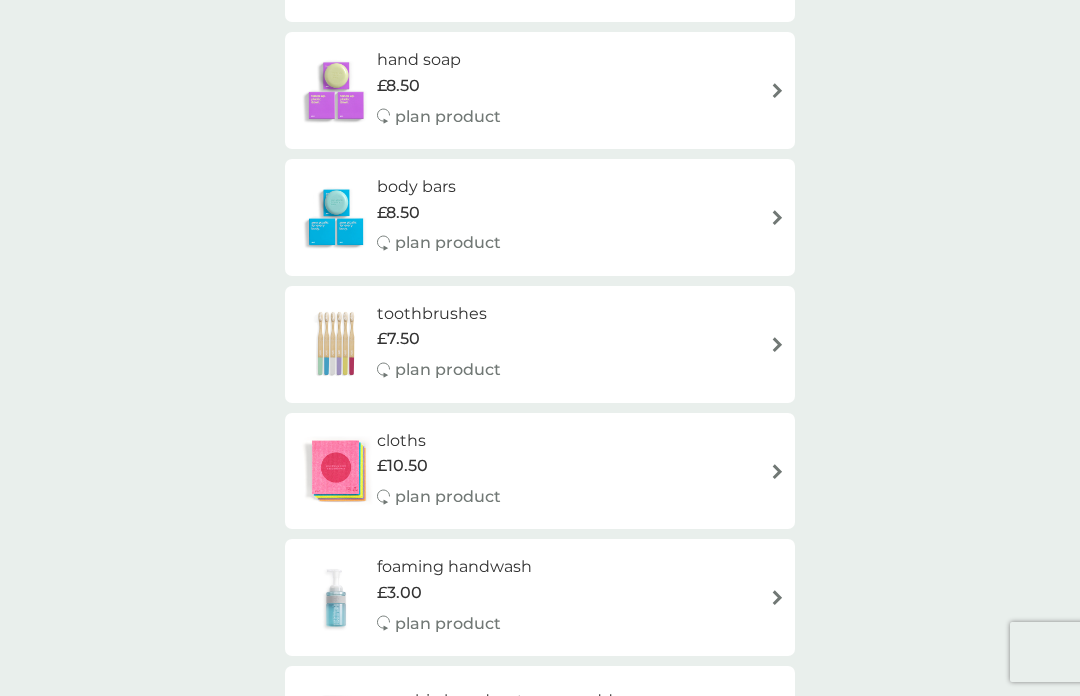 scroll, scrollTop: 0, scrollLeft: 0, axis: both 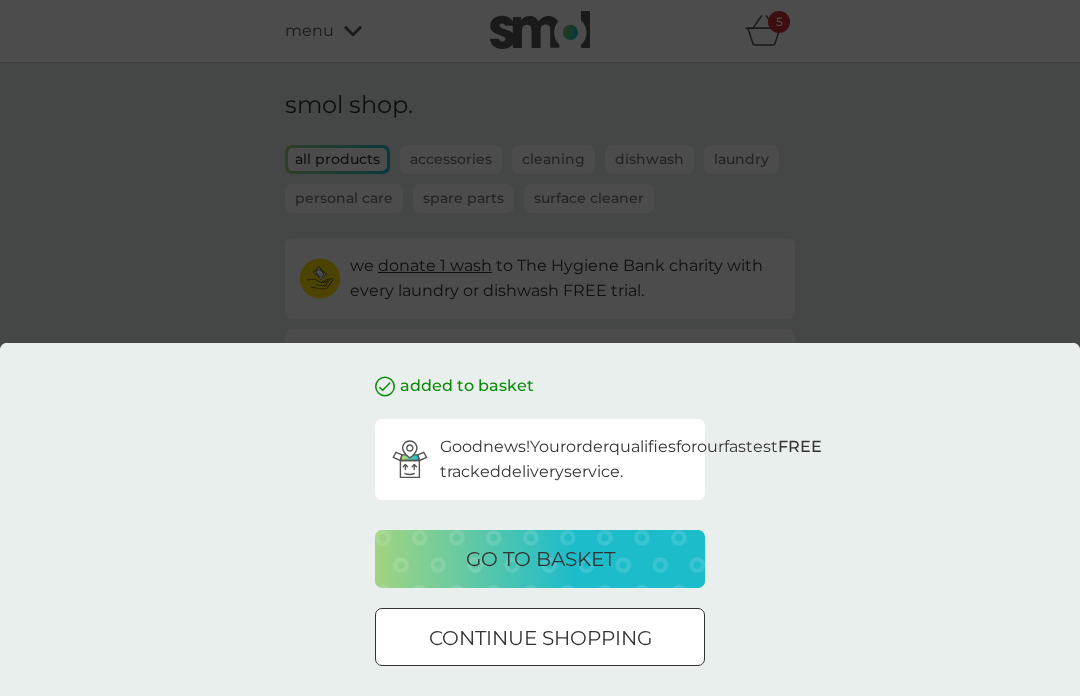 click on "go to basket" at bounding box center (540, 559) 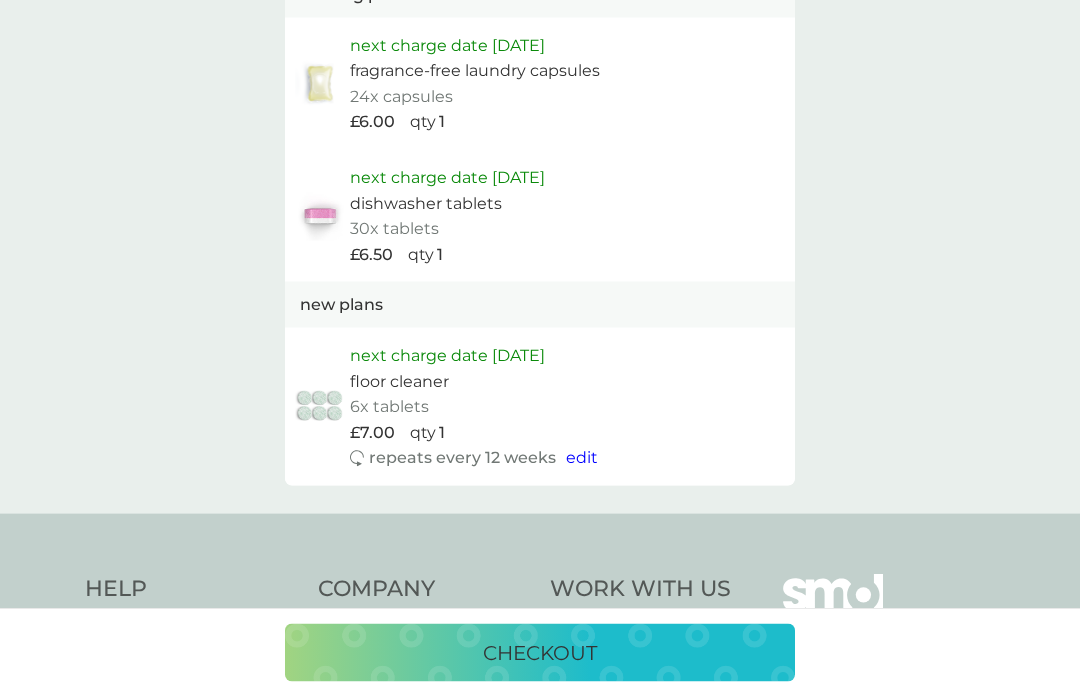 scroll, scrollTop: 1297, scrollLeft: 0, axis: vertical 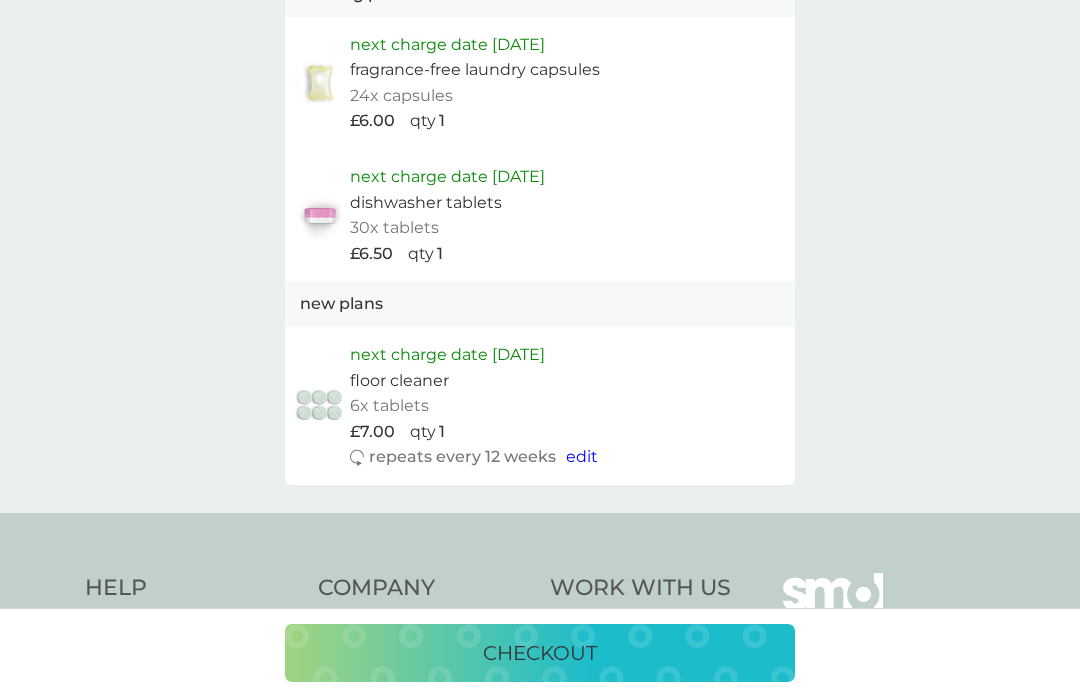 click on "checkout" at bounding box center (540, 653) 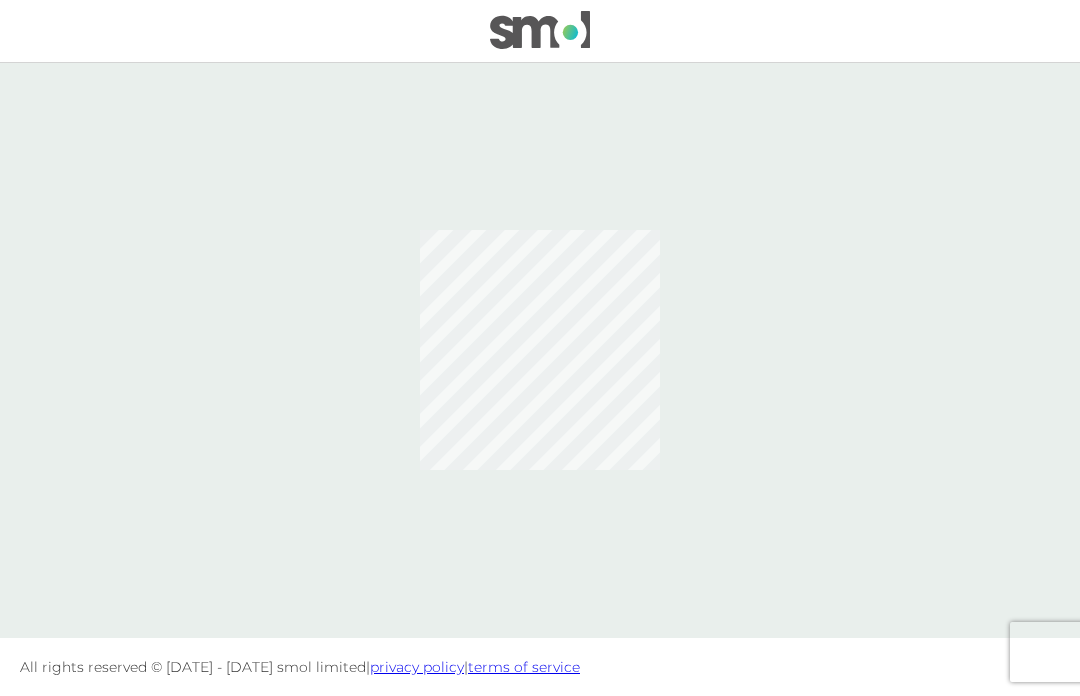 scroll, scrollTop: 0, scrollLeft: 0, axis: both 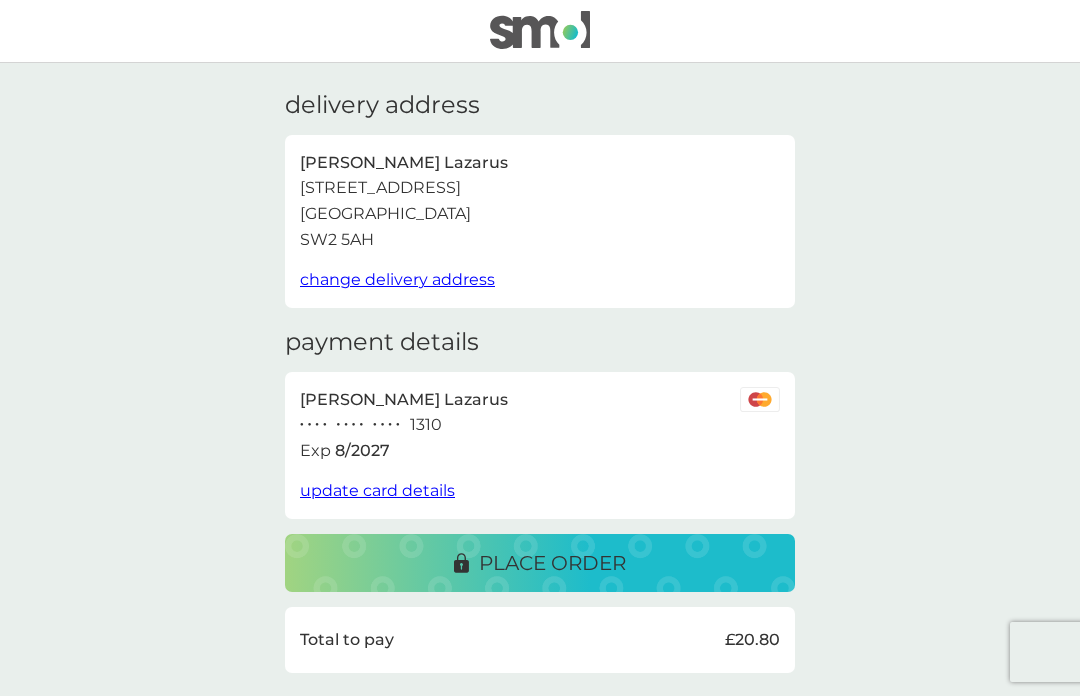 click on "place order" at bounding box center [540, 563] 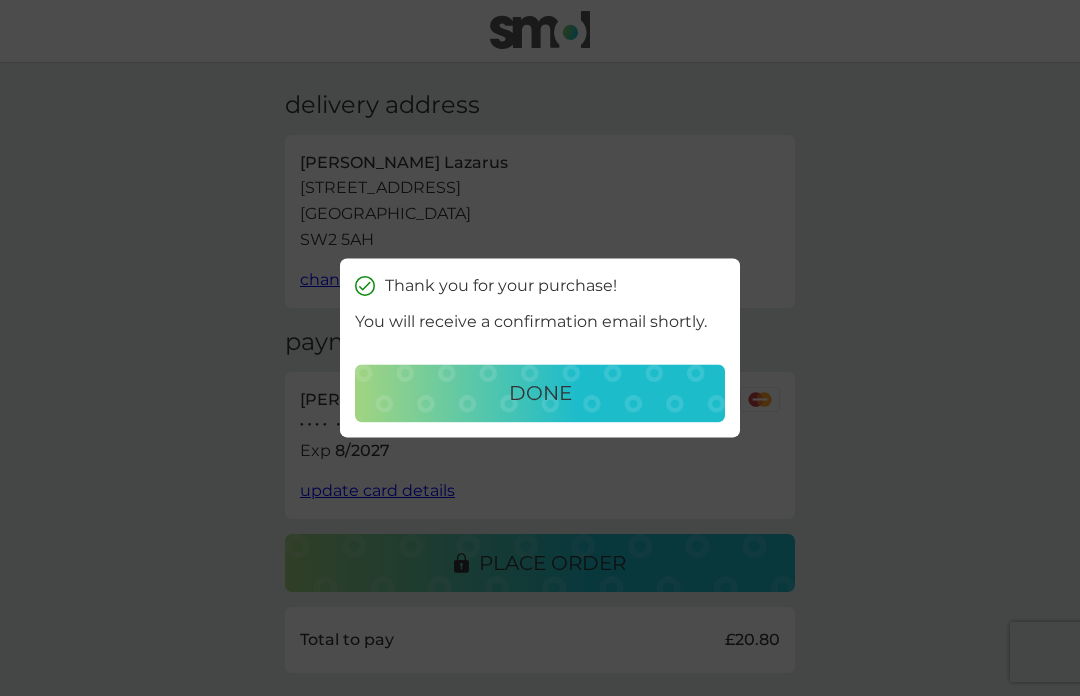 click on "done" at bounding box center (540, 394) 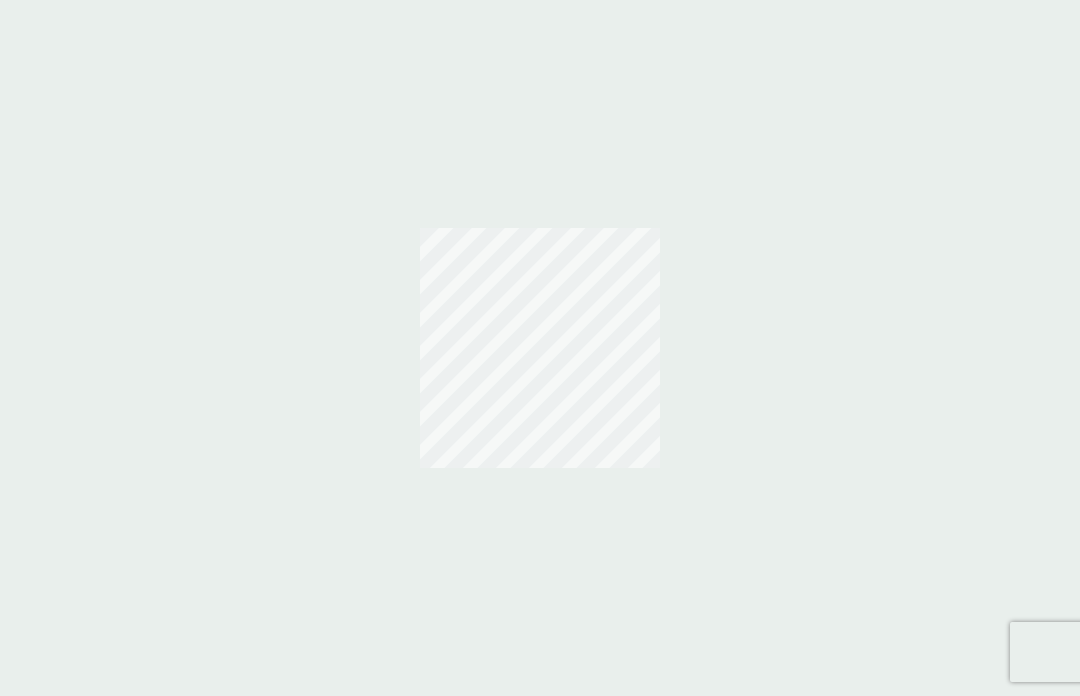 scroll, scrollTop: 0, scrollLeft: 0, axis: both 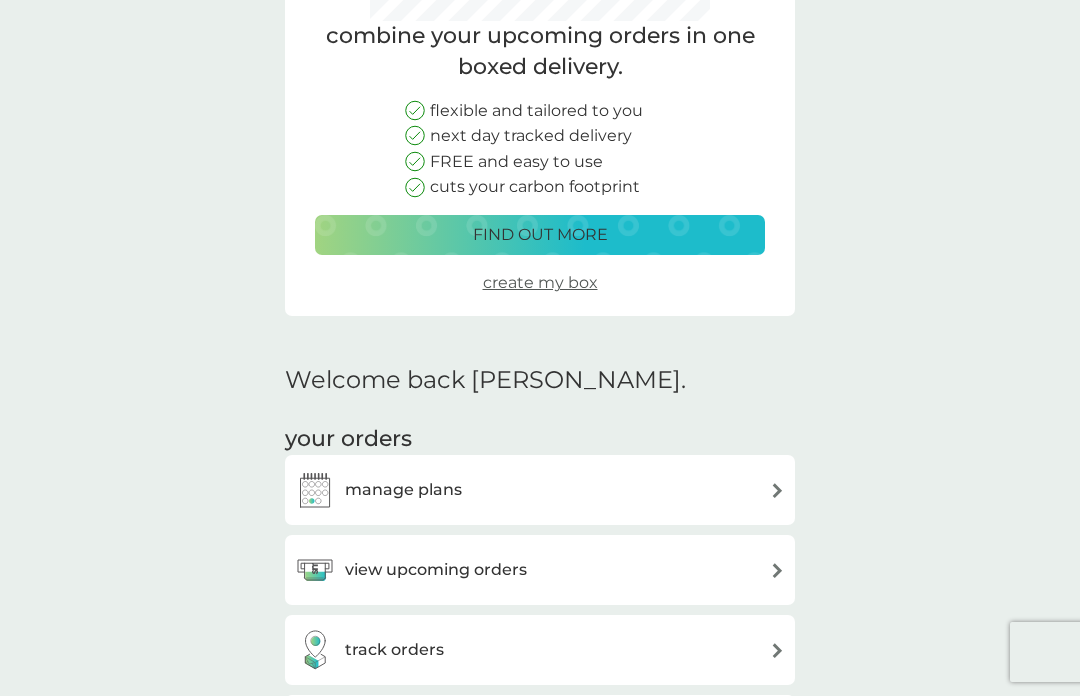 click on "manage plans" at bounding box center (540, 490) 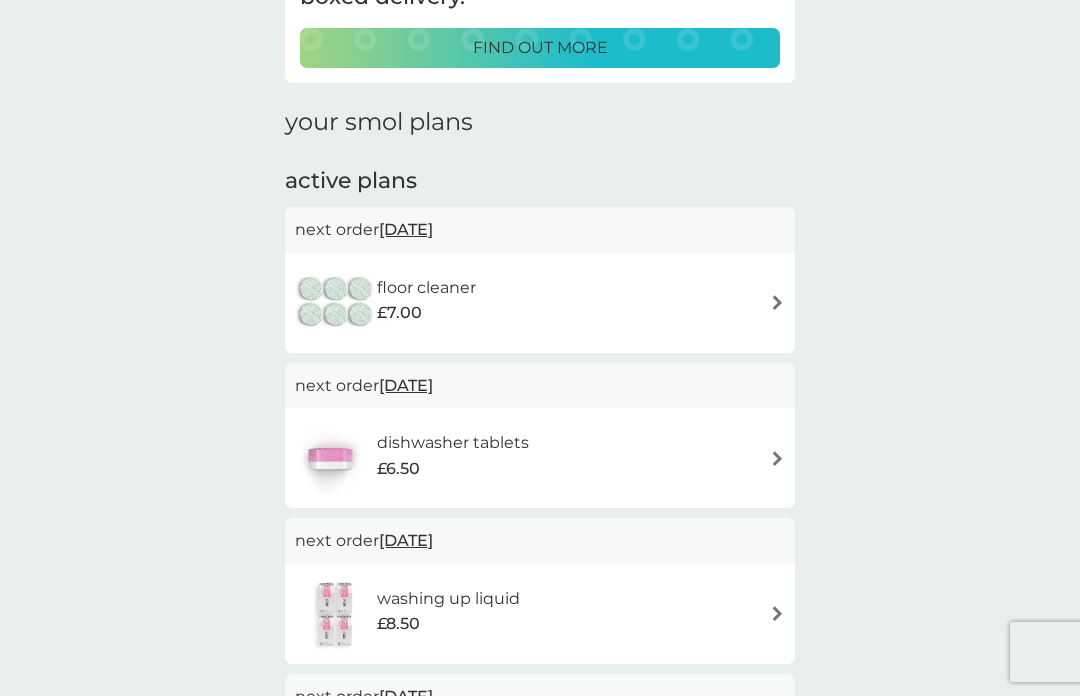 scroll, scrollTop: 0, scrollLeft: 0, axis: both 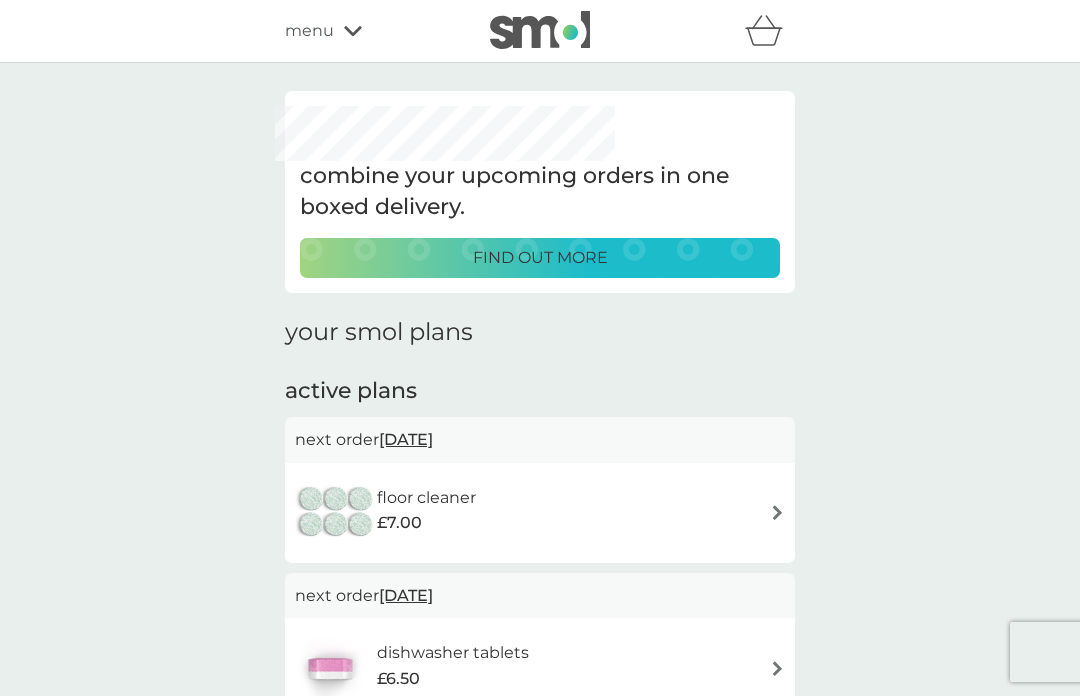 click on "26 Jul 2025" at bounding box center [406, 439] 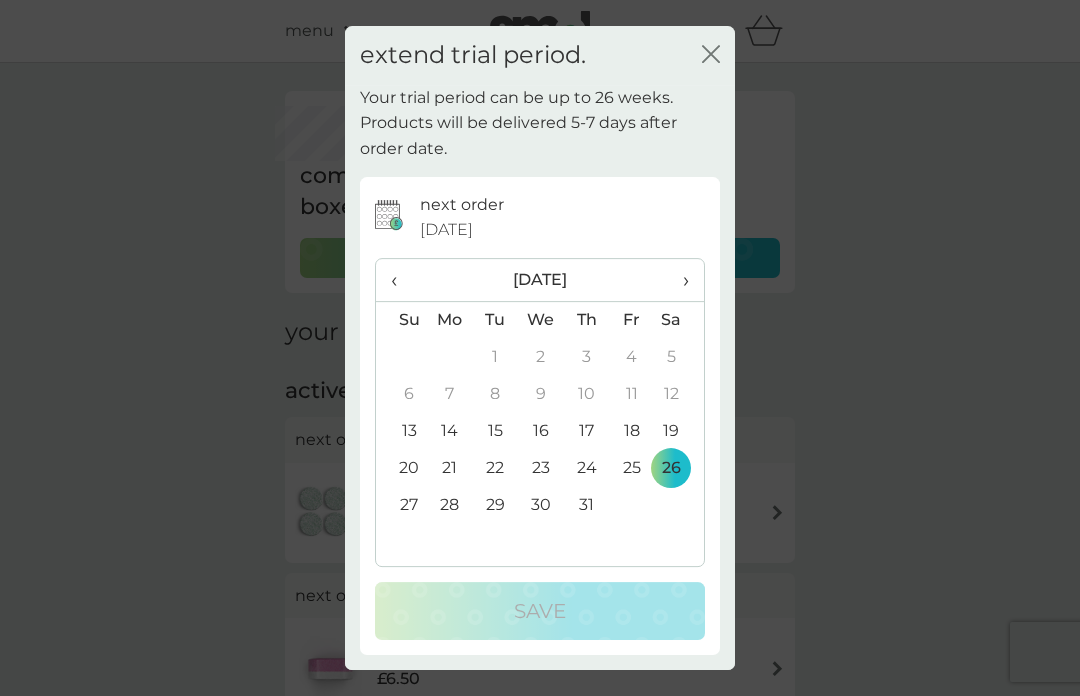 click on "›" at bounding box center (679, 280) 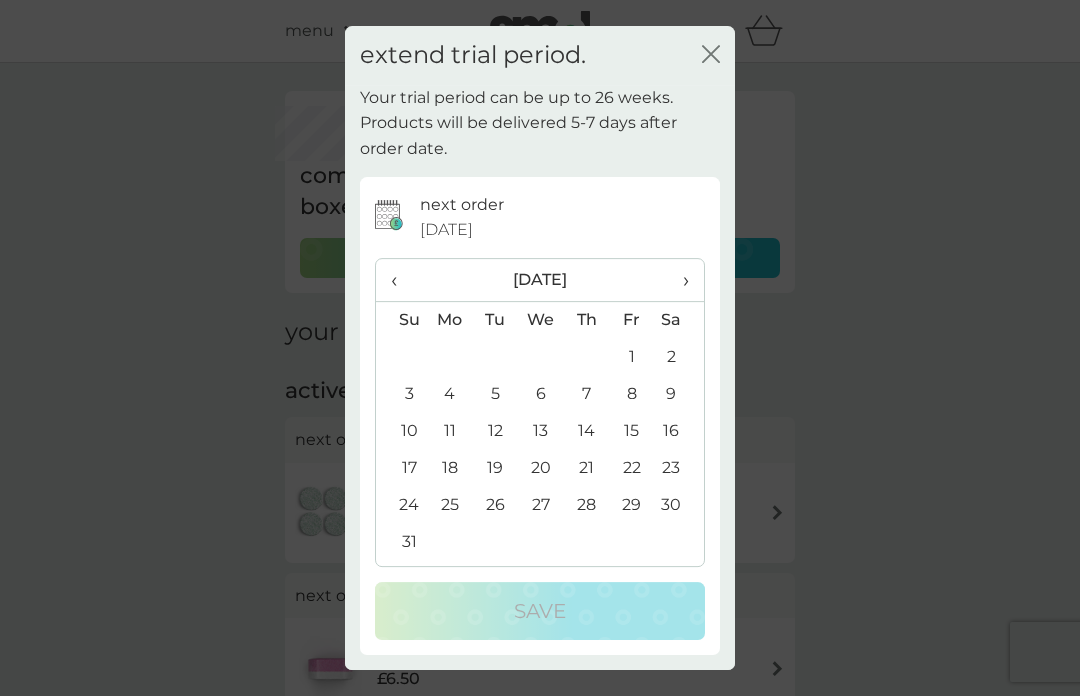 click on "extend trial period. close" at bounding box center (540, 55) 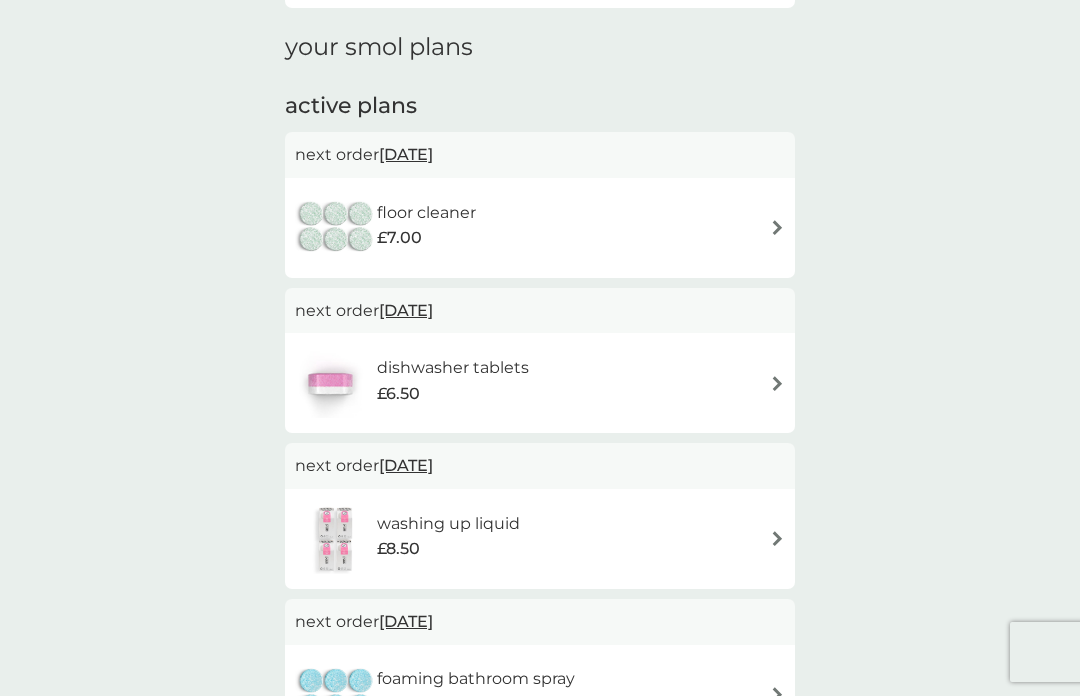 scroll, scrollTop: 283, scrollLeft: 0, axis: vertical 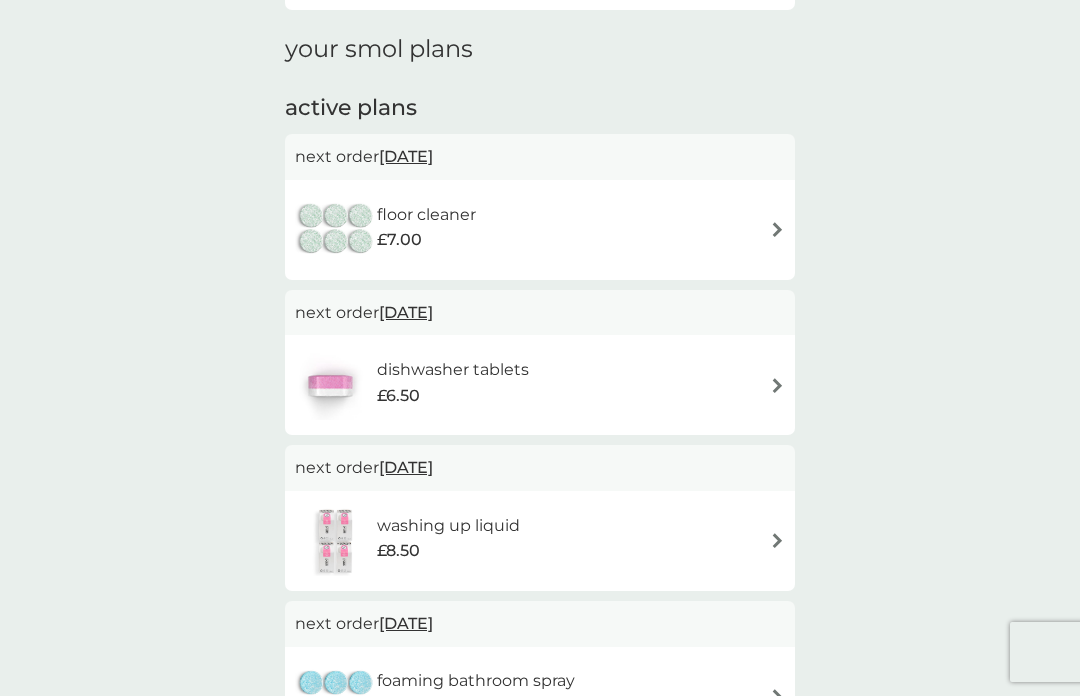 click on "floor cleaner £7.00" at bounding box center (540, 230) 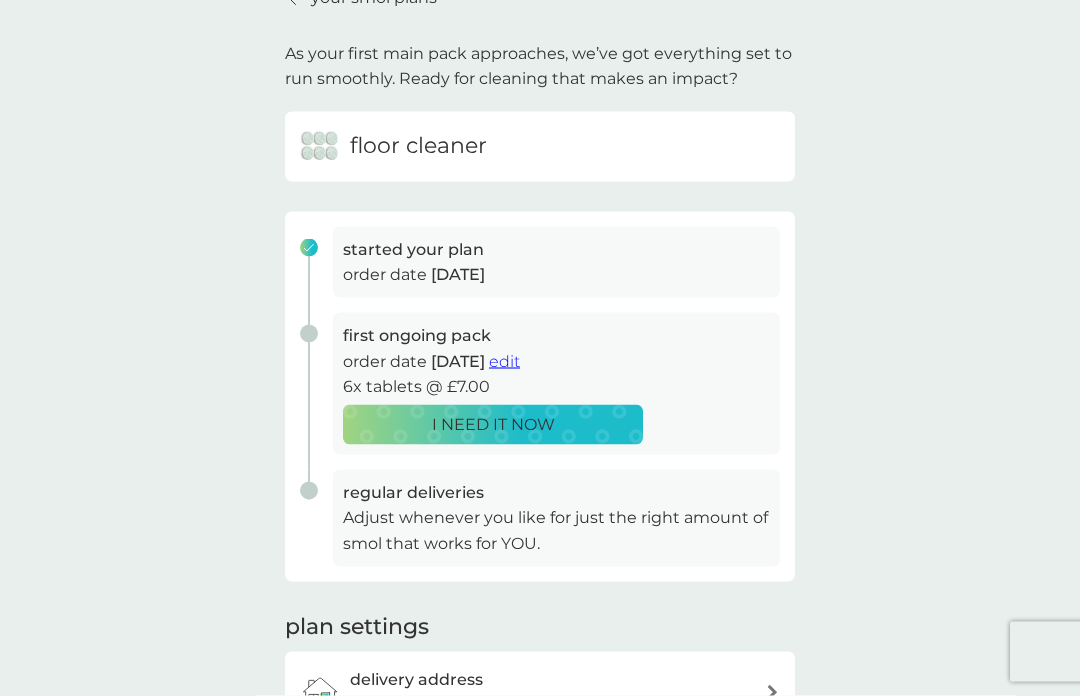 scroll, scrollTop: 107, scrollLeft: 0, axis: vertical 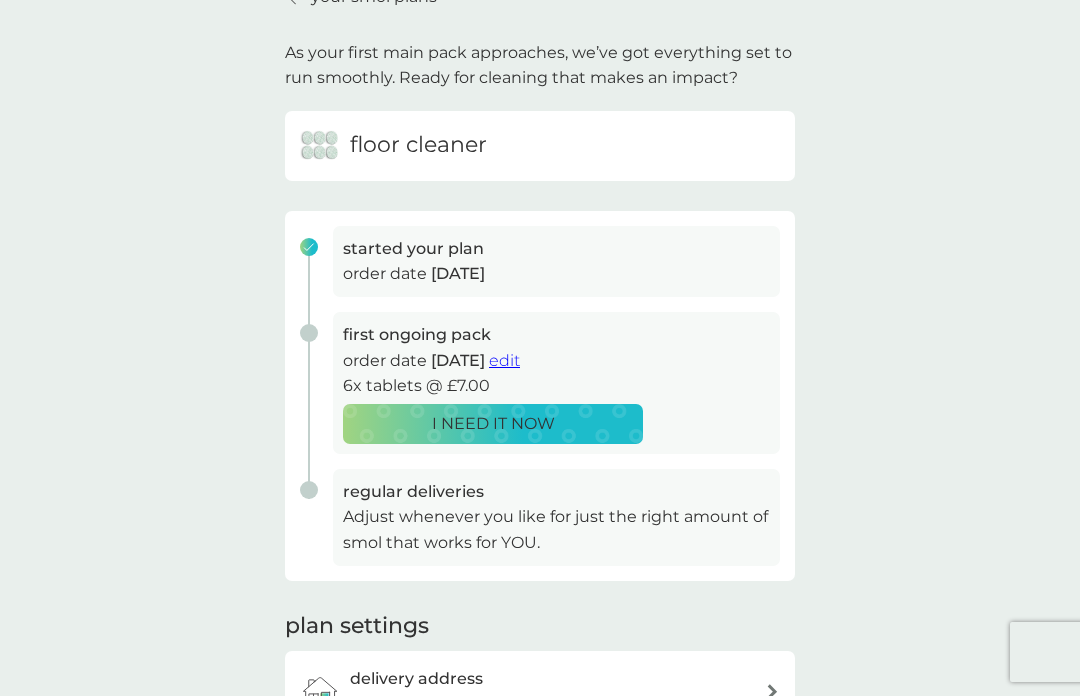click on "edit" at bounding box center (504, 360) 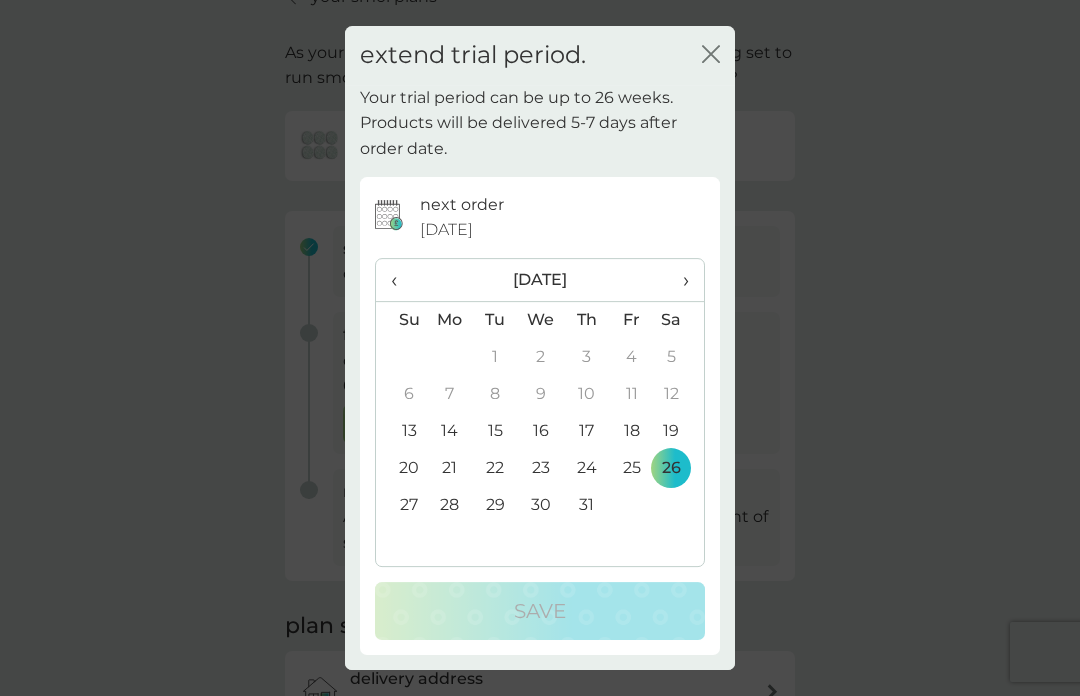 click on "›" at bounding box center [679, 280] 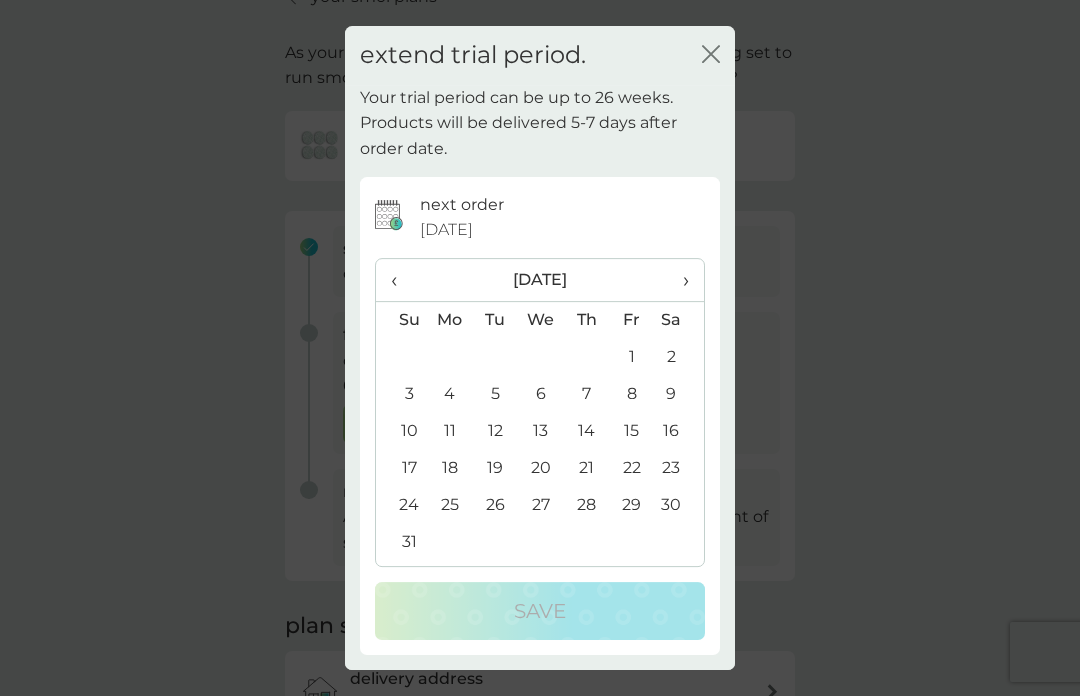 click on "›" at bounding box center (679, 280) 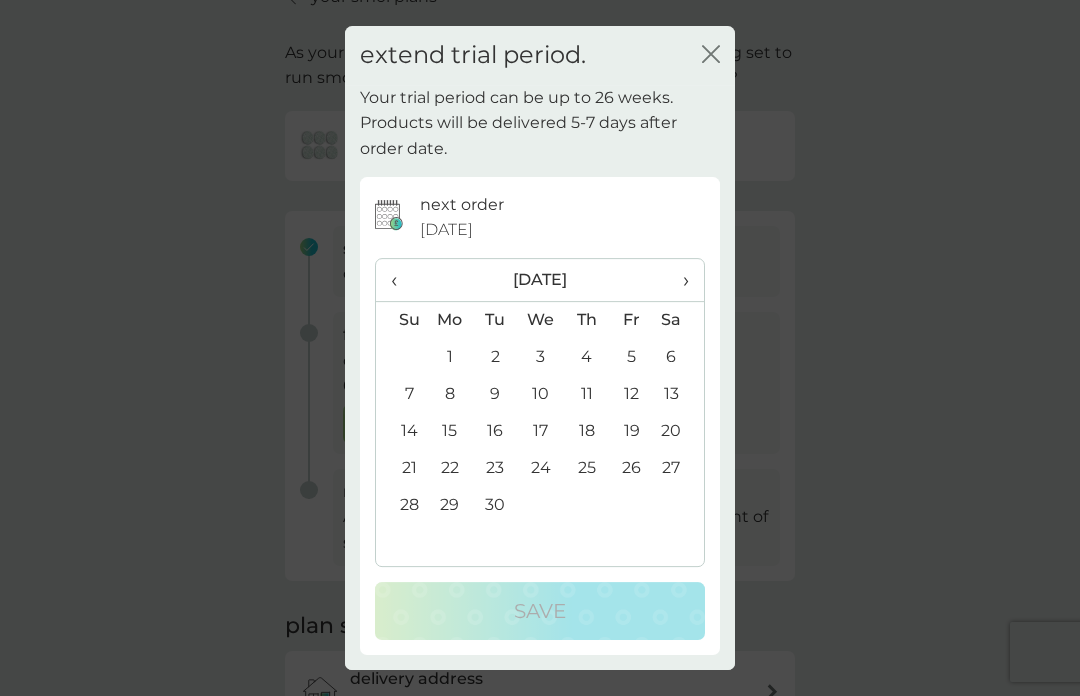 click on "26" at bounding box center [631, 468] 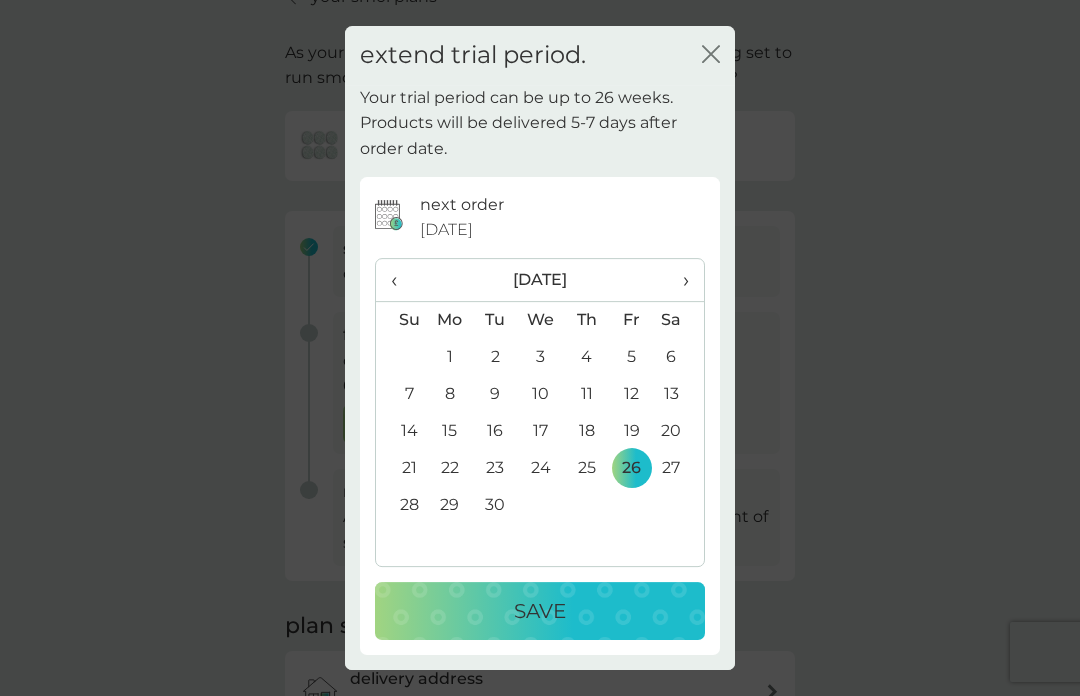click on "Save" at bounding box center (540, 611) 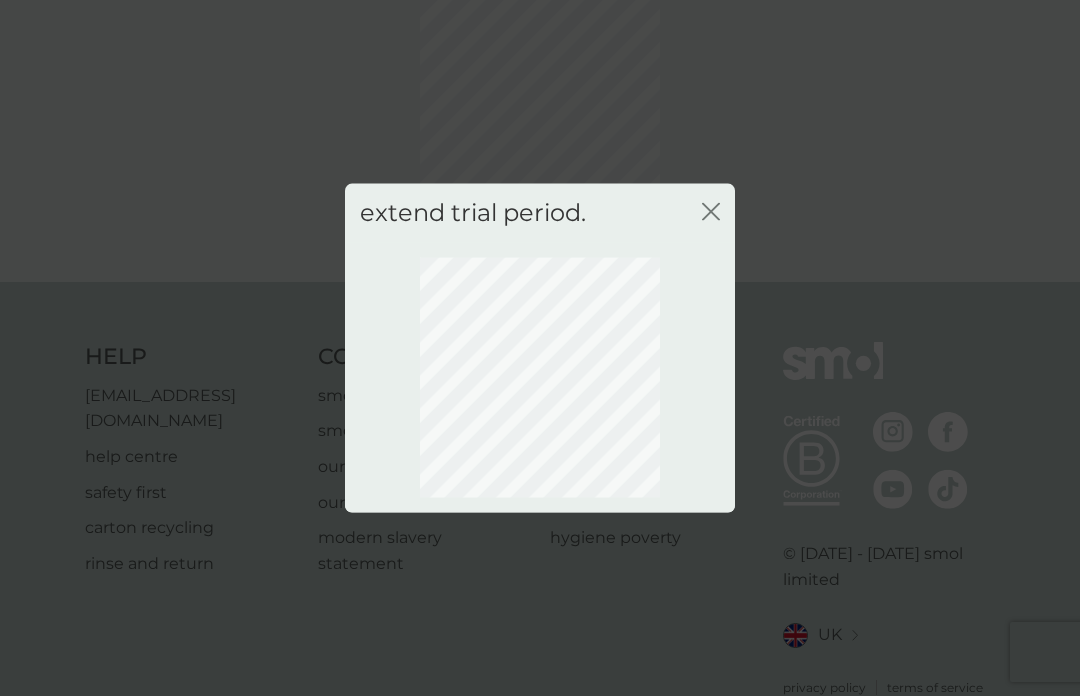 scroll, scrollTop: 72, scrollLeft: 0, axis: vertical 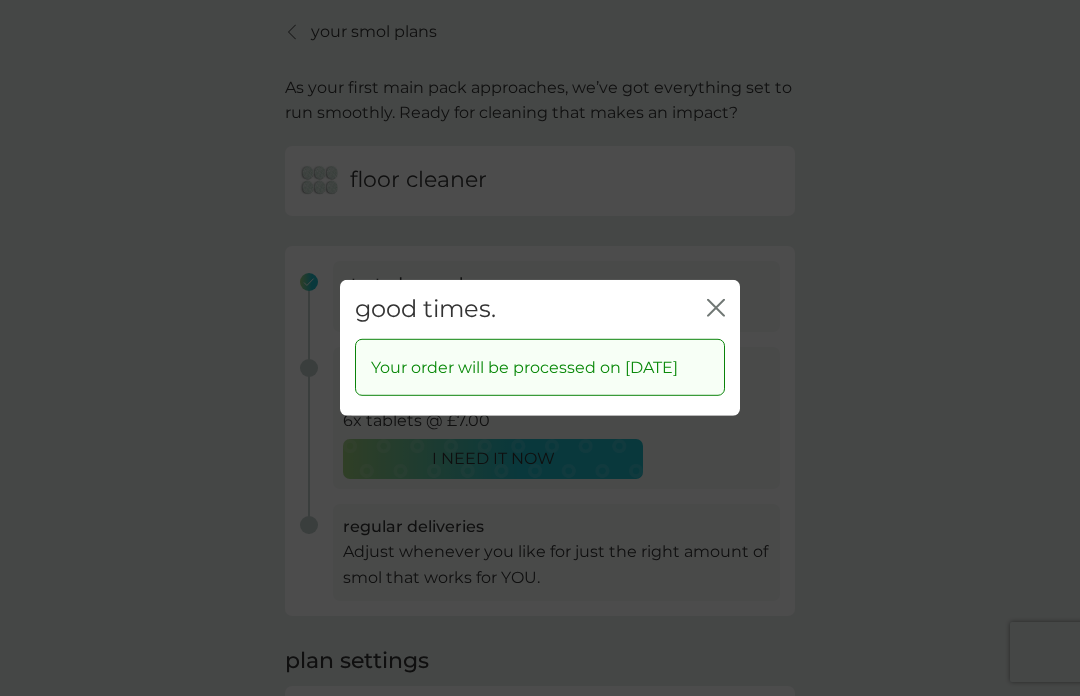 click on "close" 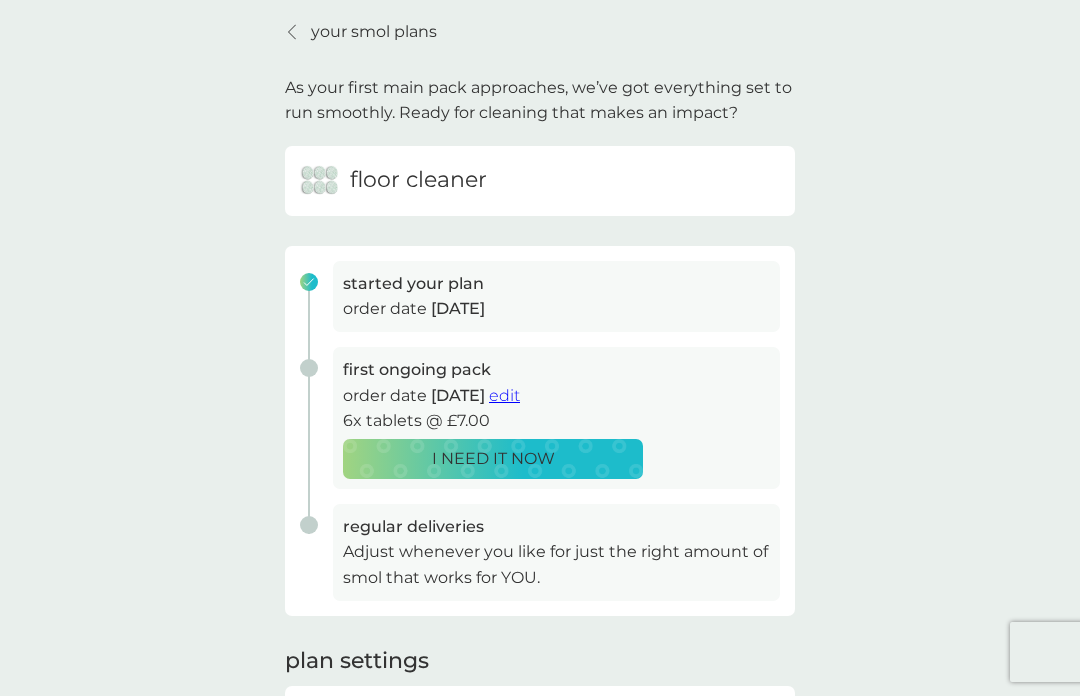 click on "your smol plans" at bounding box center (374, 32) 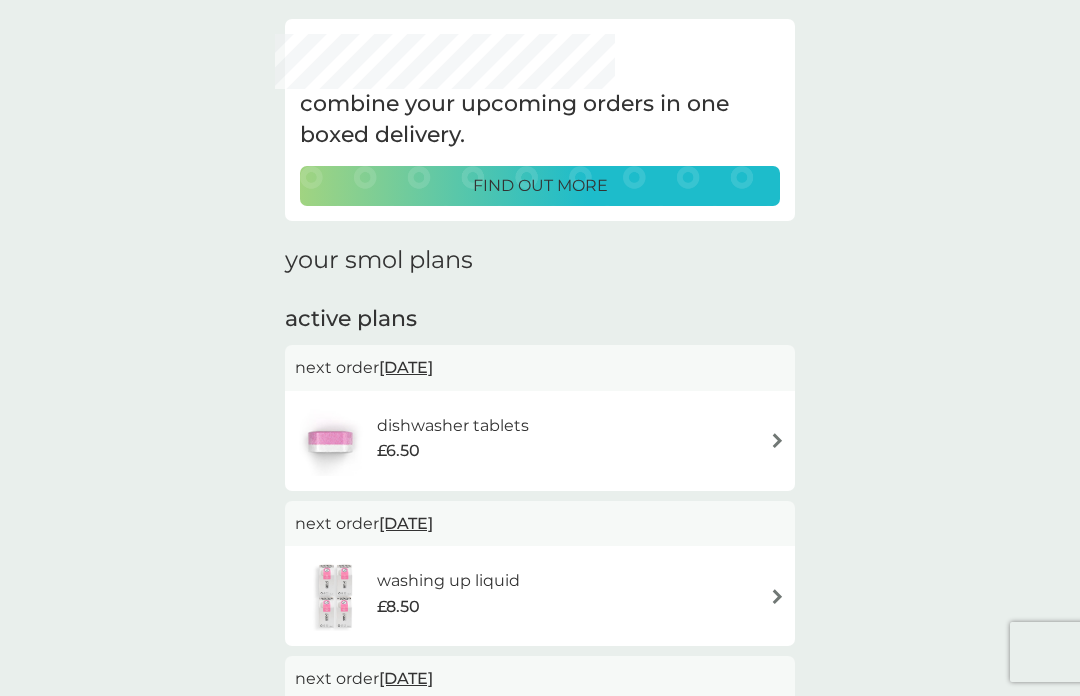scroll, scrollTop: 0, scrollLeft: 0, axis: both 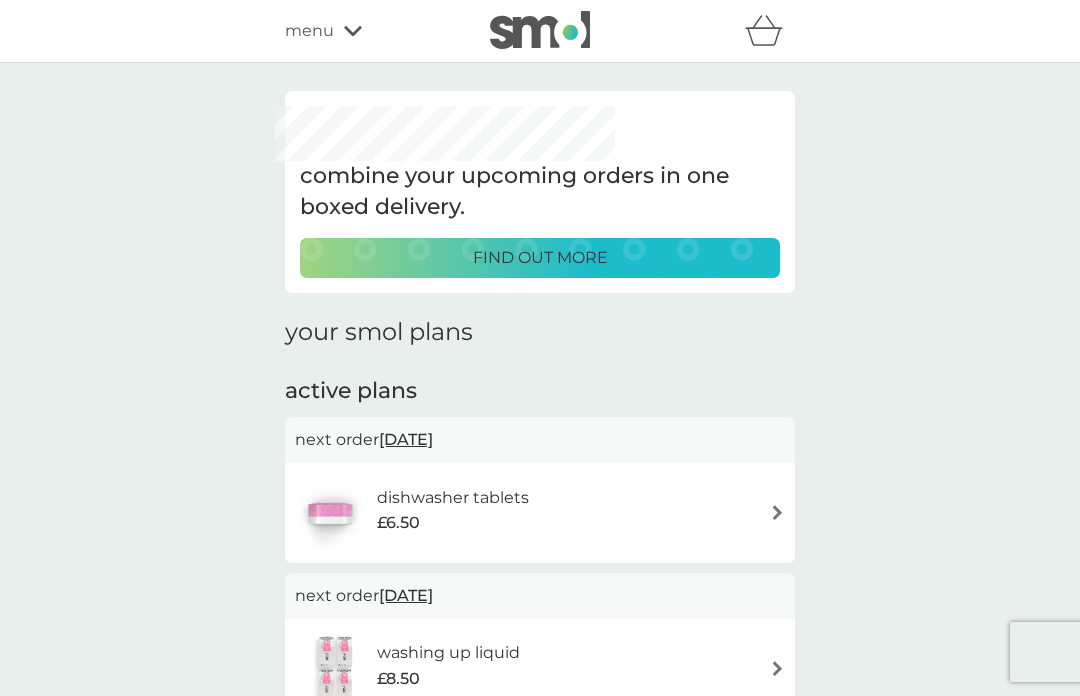 click on "21 Aug 2025" at bounding box center (406, 439) 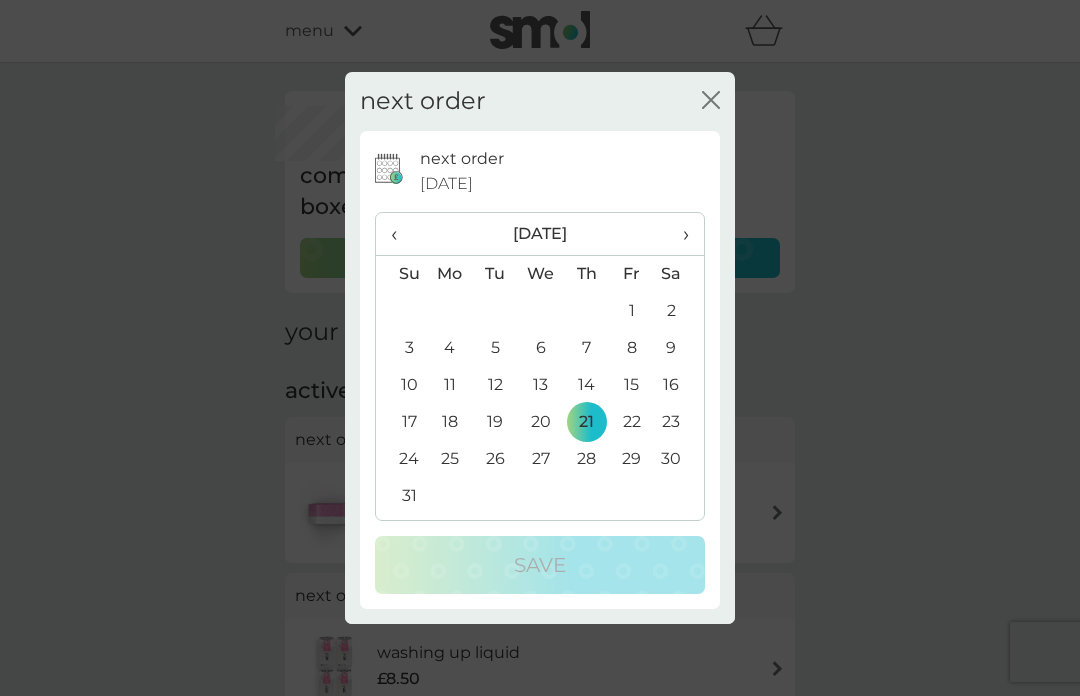 click on "›" at bounding box center [679, 234] 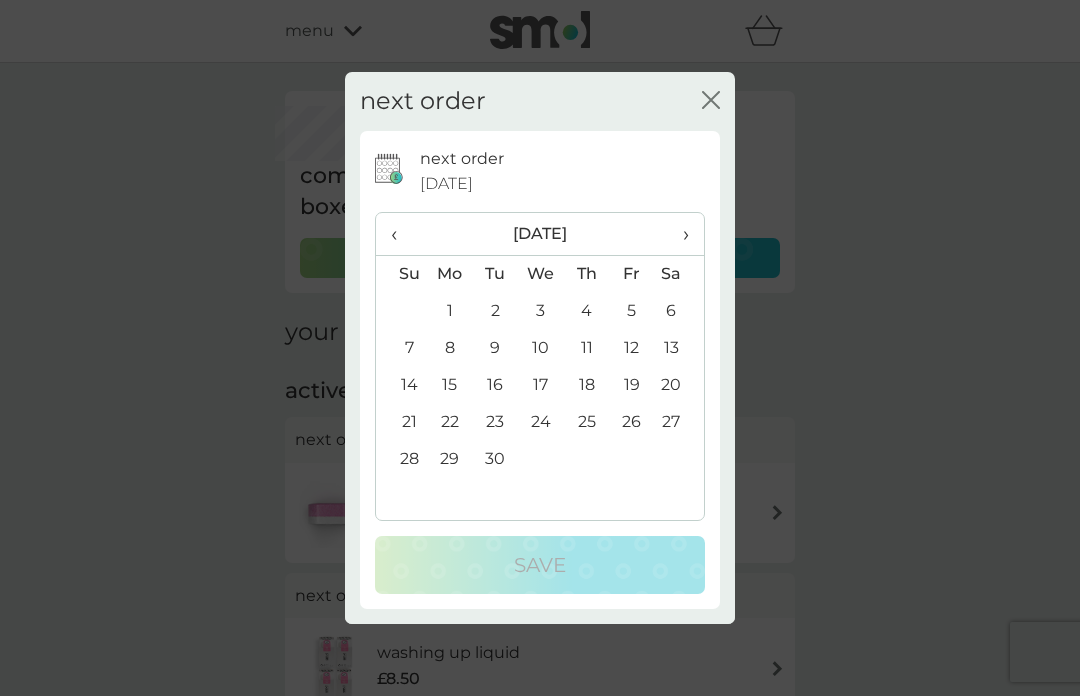 click on "26" at bounding box center [631, 422] 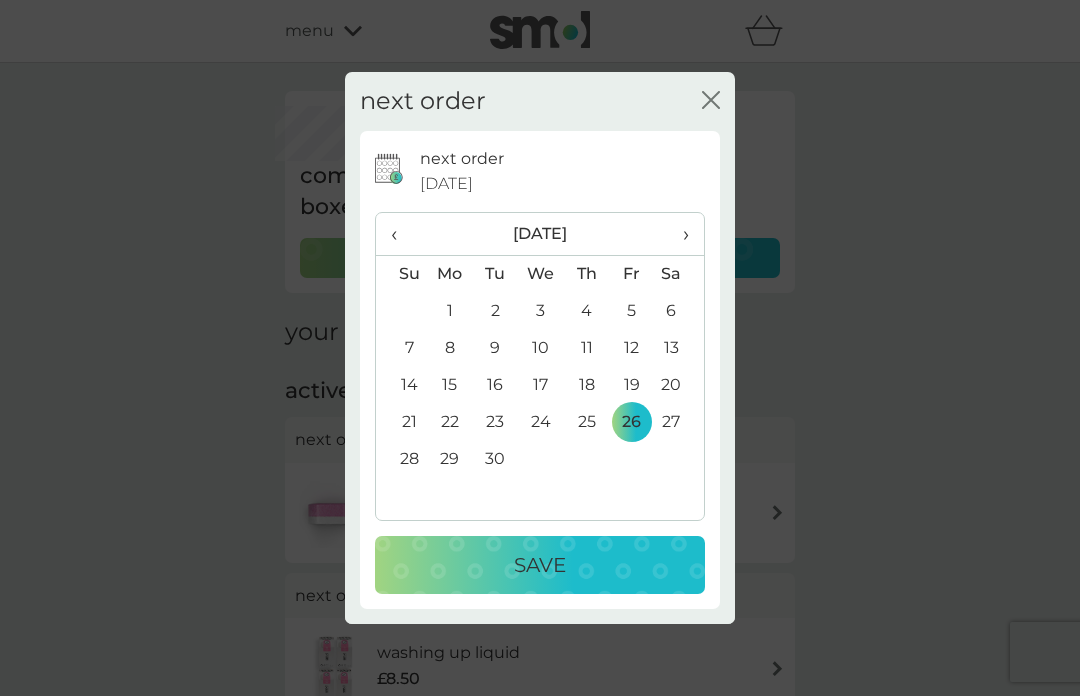click on "Save" at bounding box center [540, 565] 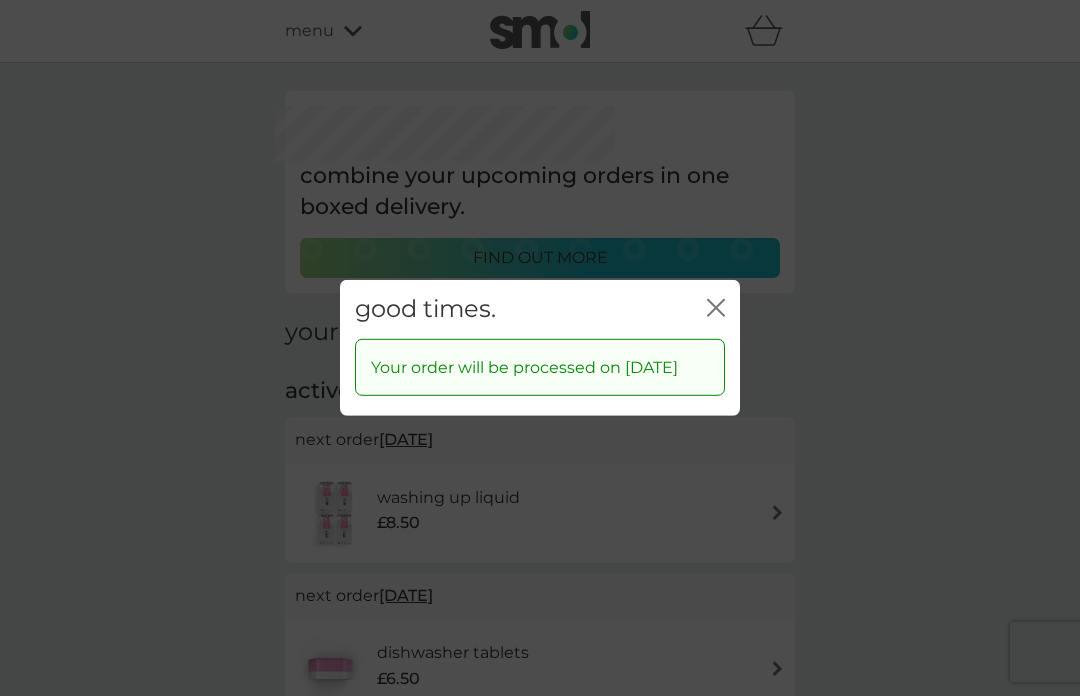 click on "close" at bounding box center [716, 309] 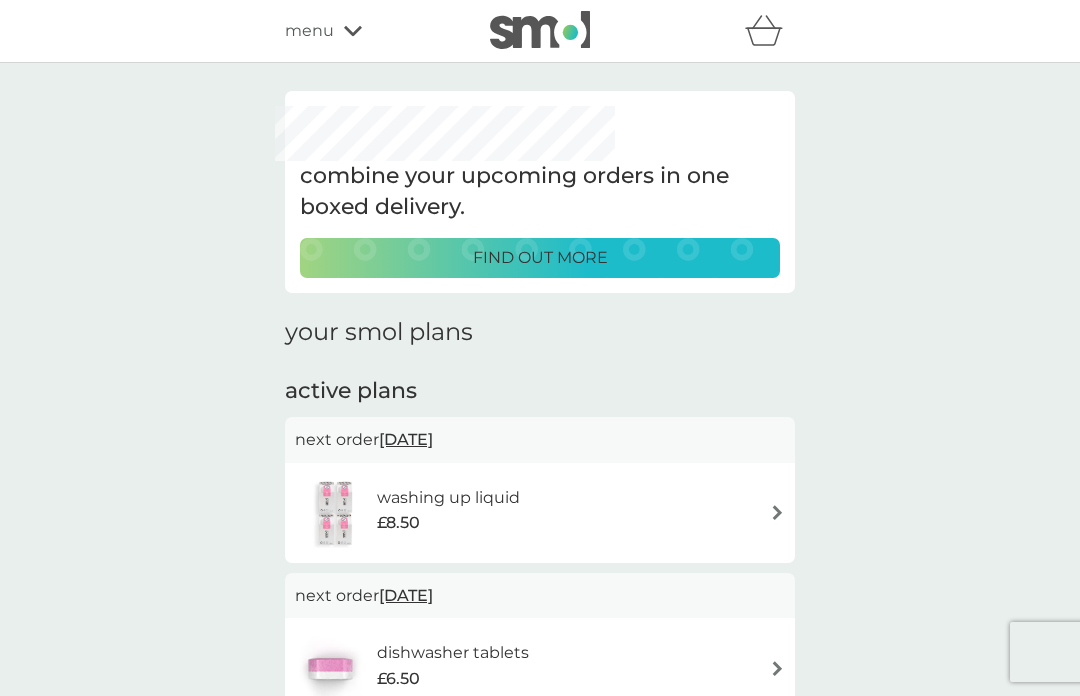 click on "[DATE]" at bounding box center (406, 439) 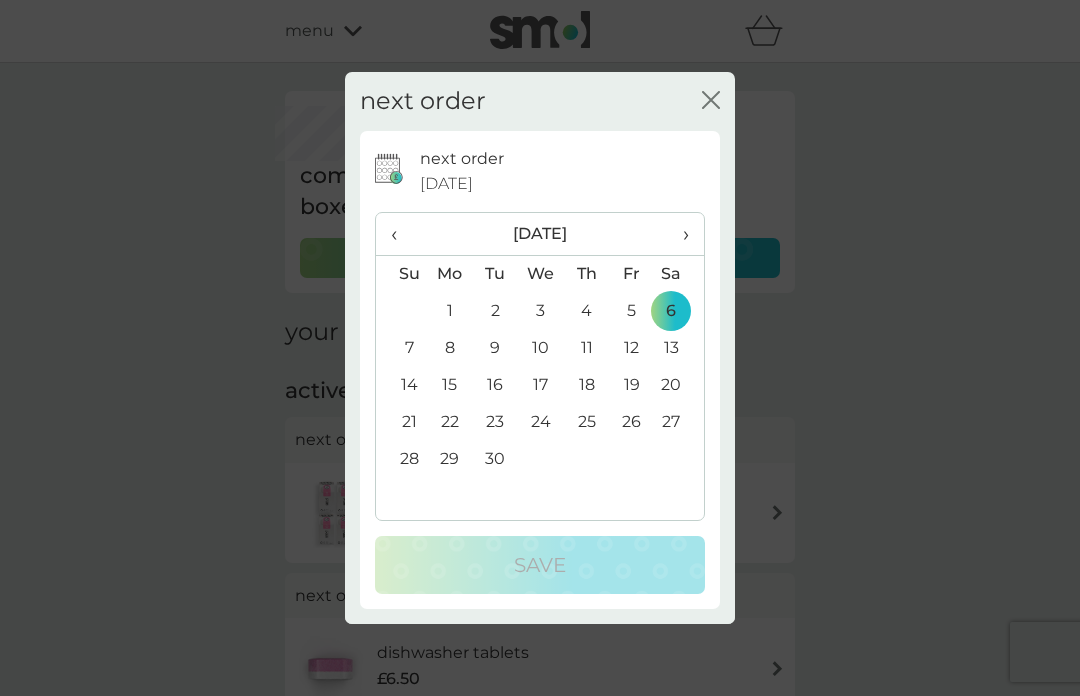 click on "26" at bounding box center (631, 422) 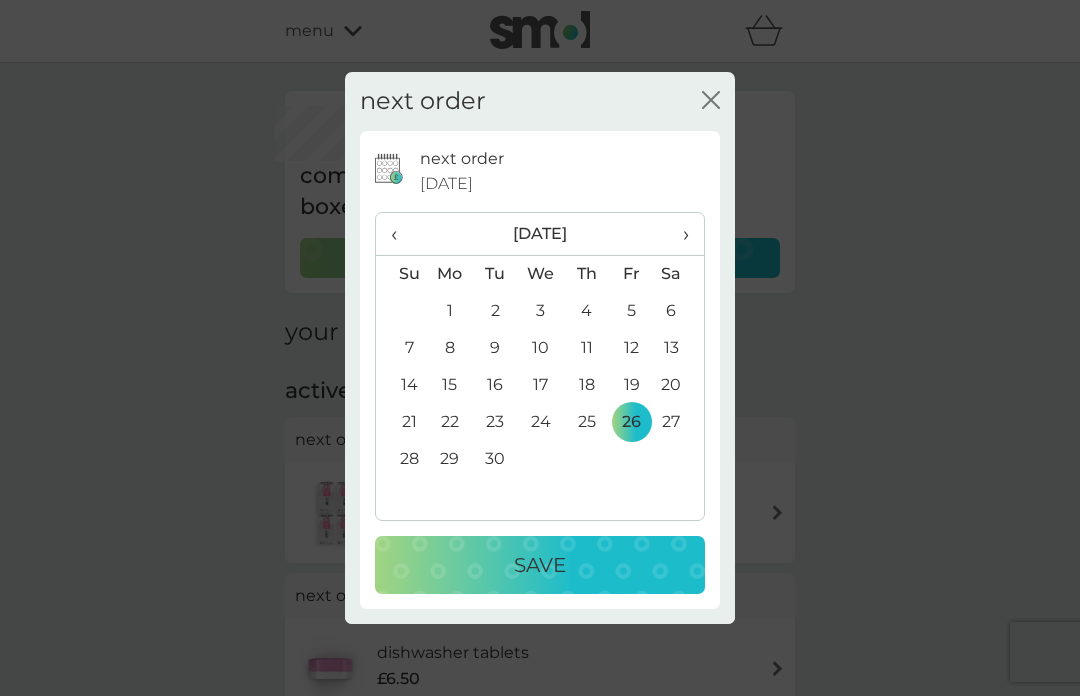 click on "Save" at bounding box center (540, 565) 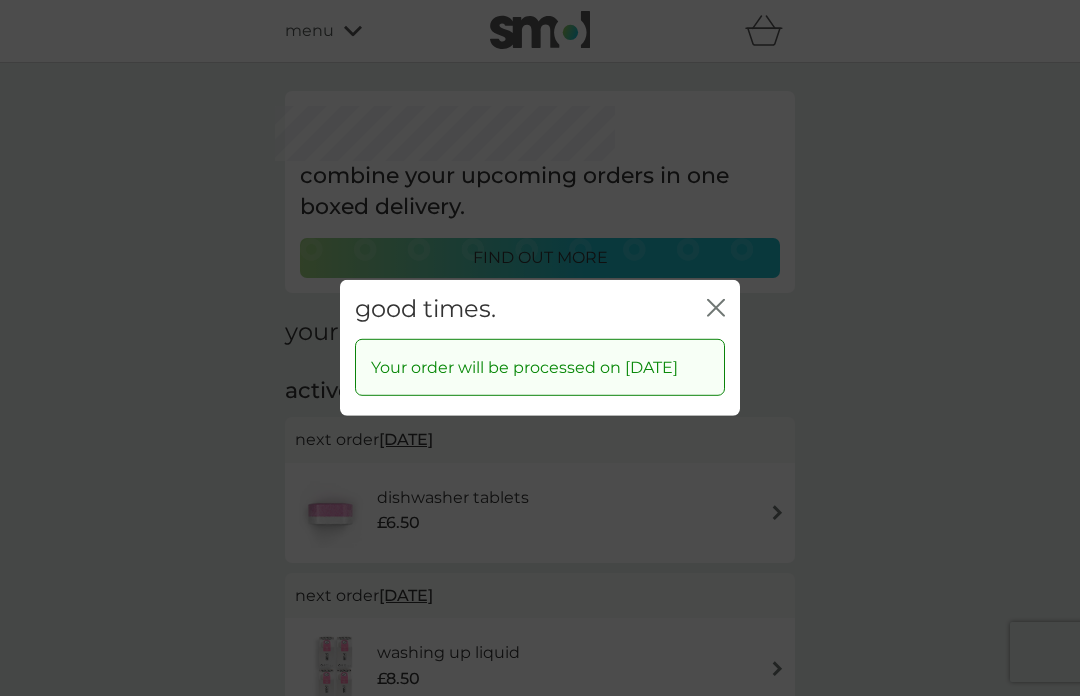 click on "good times. close" at bounding box center (540, 309) 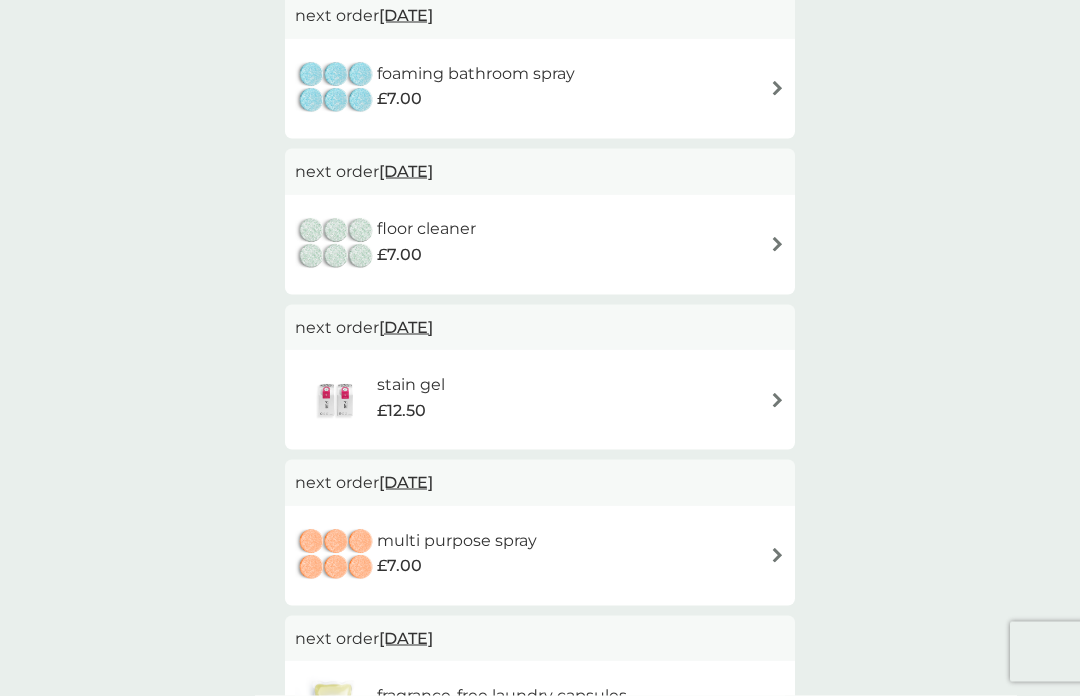 scroll, scrollTop: 736, scrollLeft: 0, axis: vertical 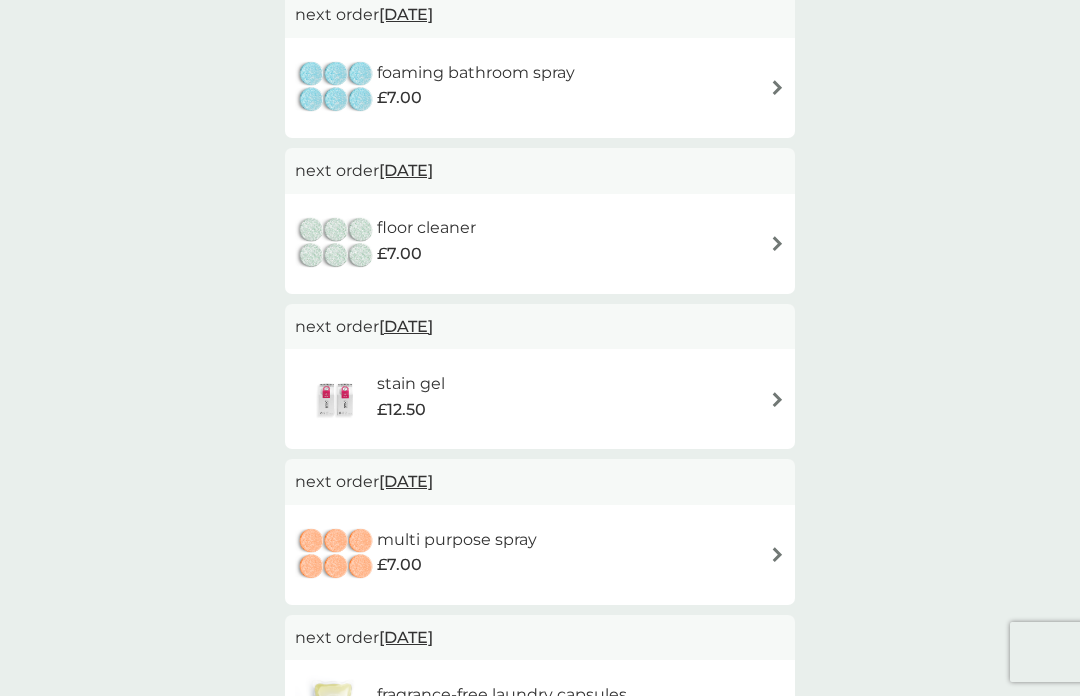 click on "[DATE]" at bounding box center (406, 326) 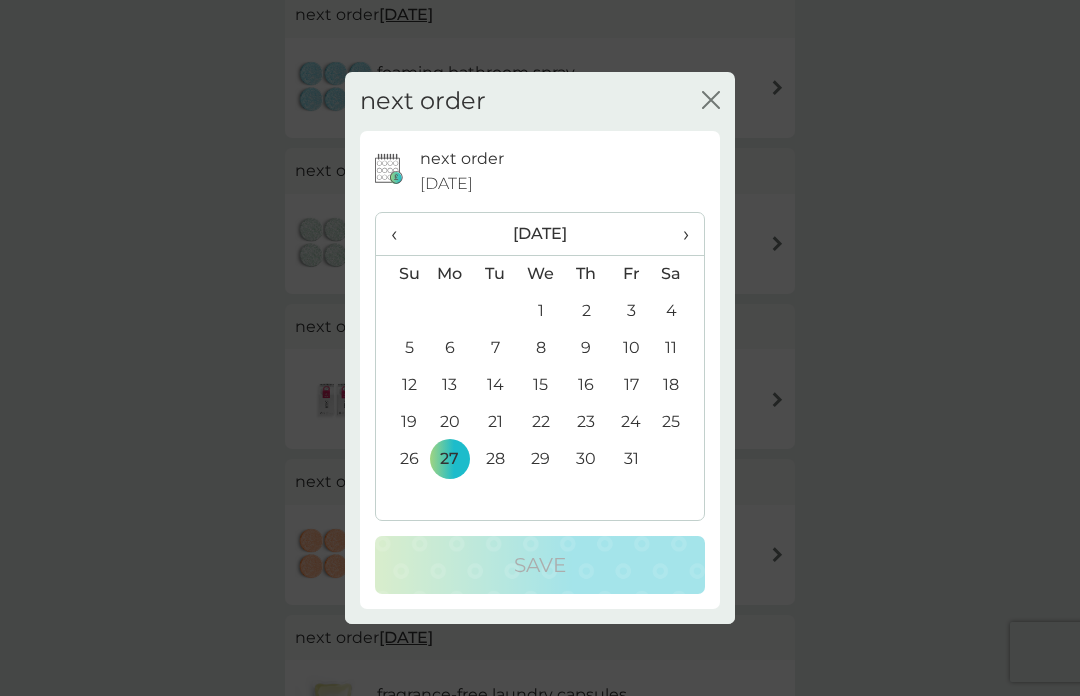 click on "31" at bounding box center [631, 459] 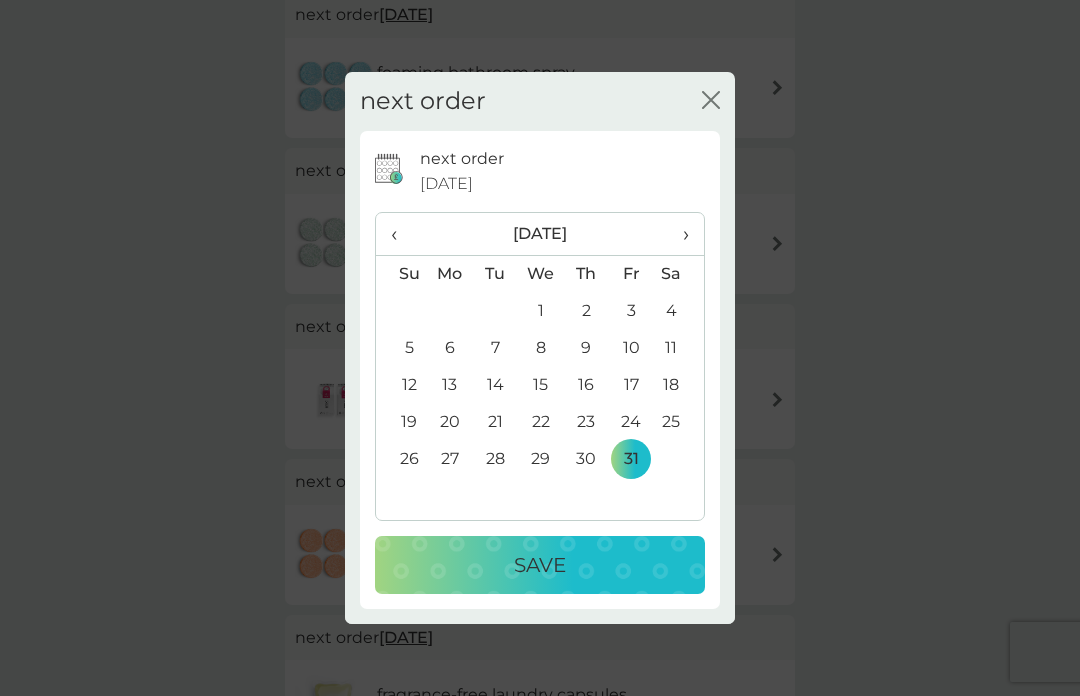 click on "Save" at bounding box center (540, 565) 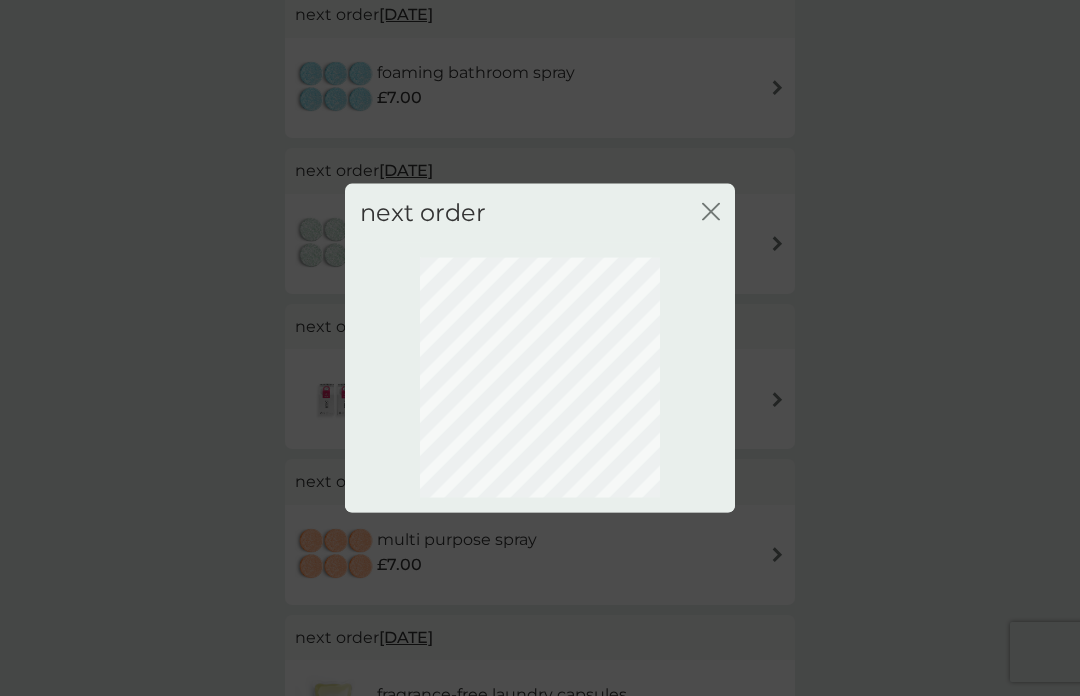 scroll, scrollTop: 72, scrollLeft: 0, axis: vertical 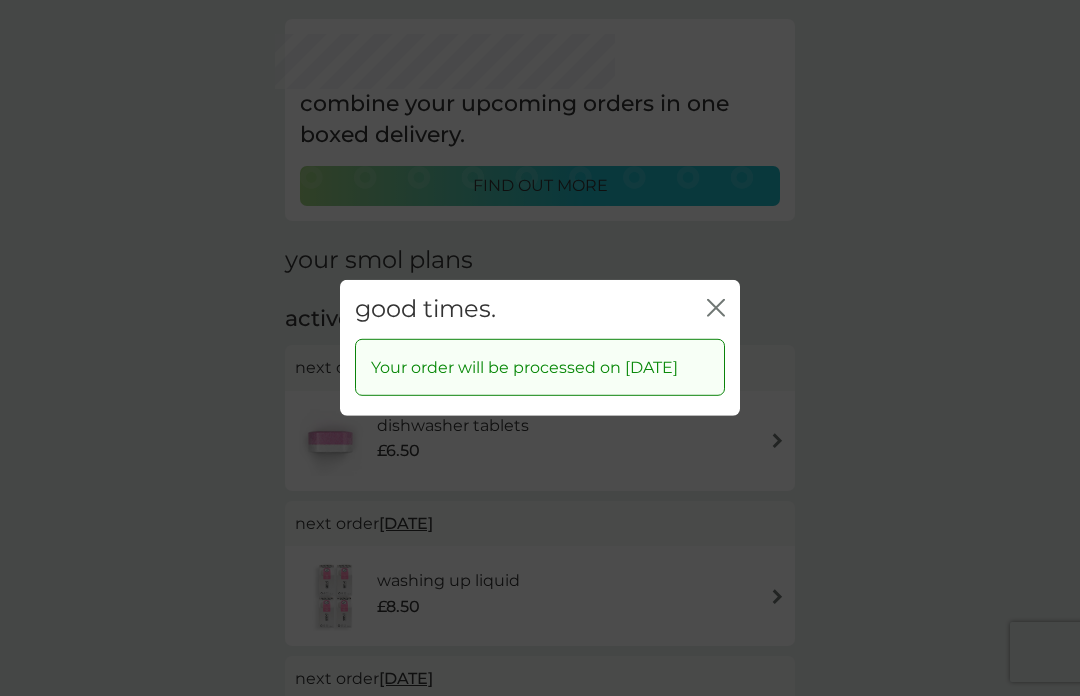 click on "close" 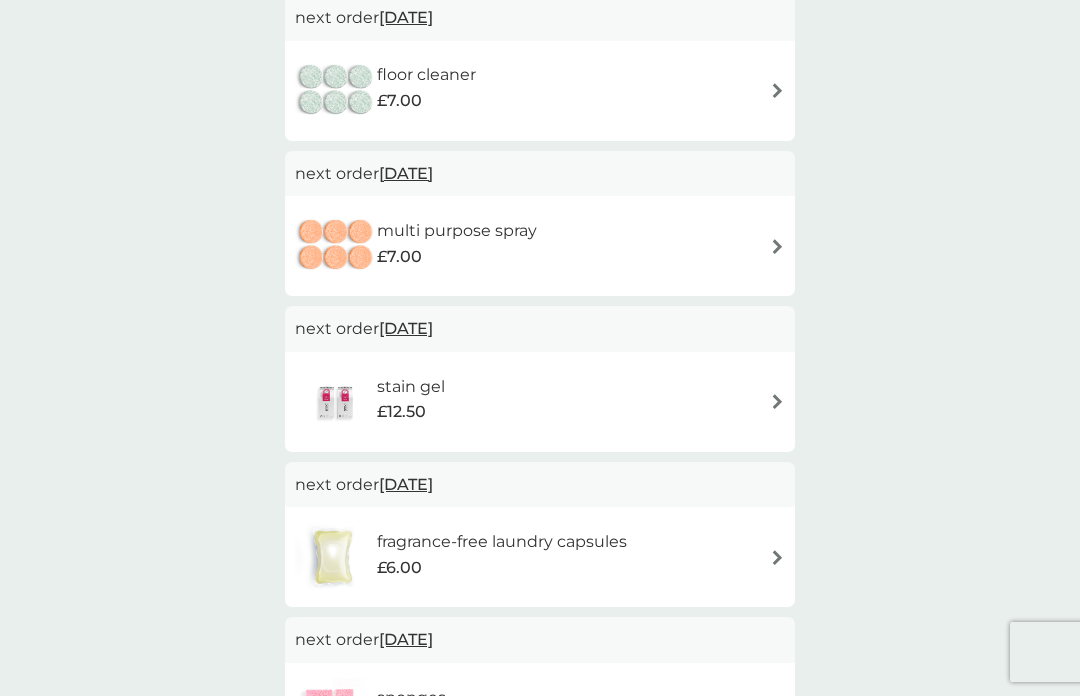 scroll, scrollTop: 886, scrollLeft: 0, axis: vertical 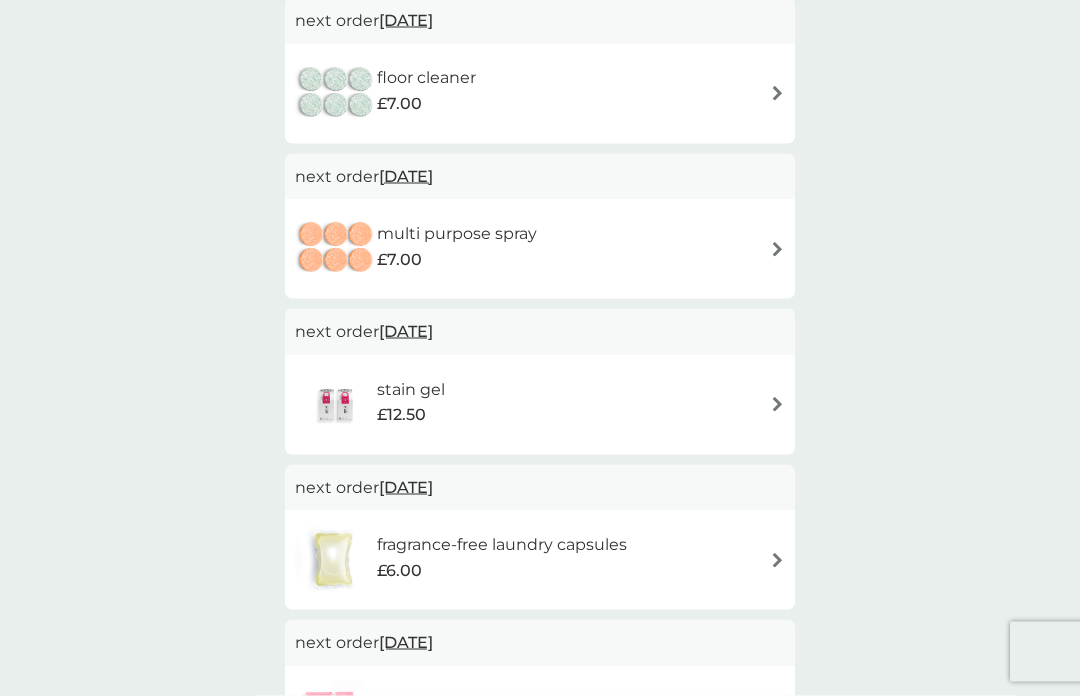 click on "25 Jan 2026" at bounding box center [406, 487] 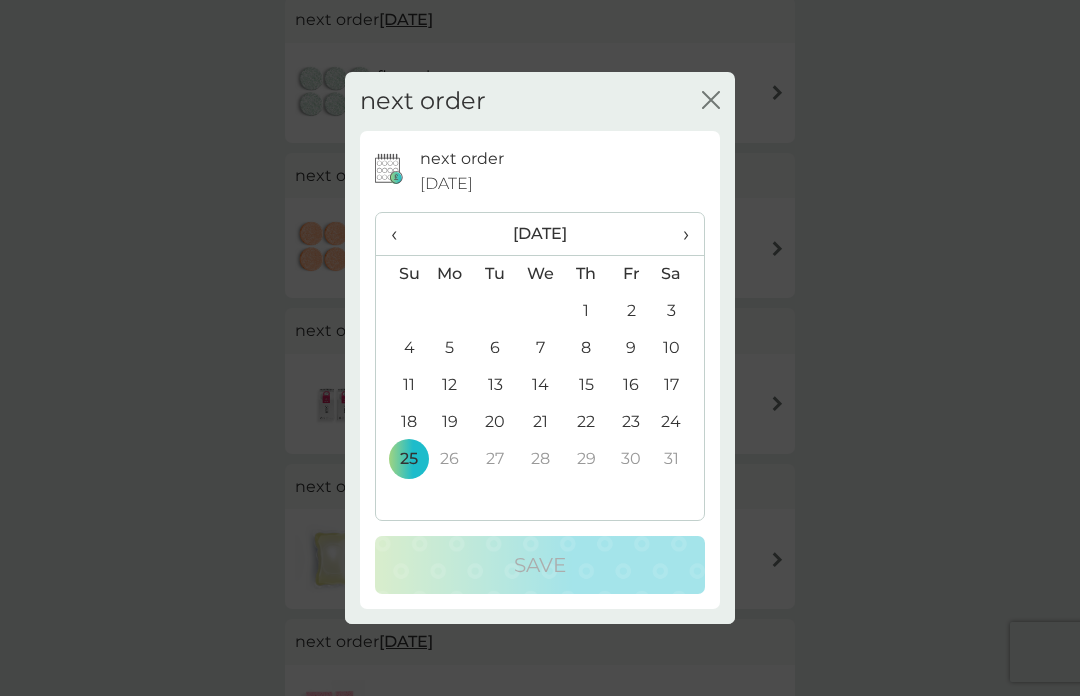 click on "‹" at bounding box center (401, 234) 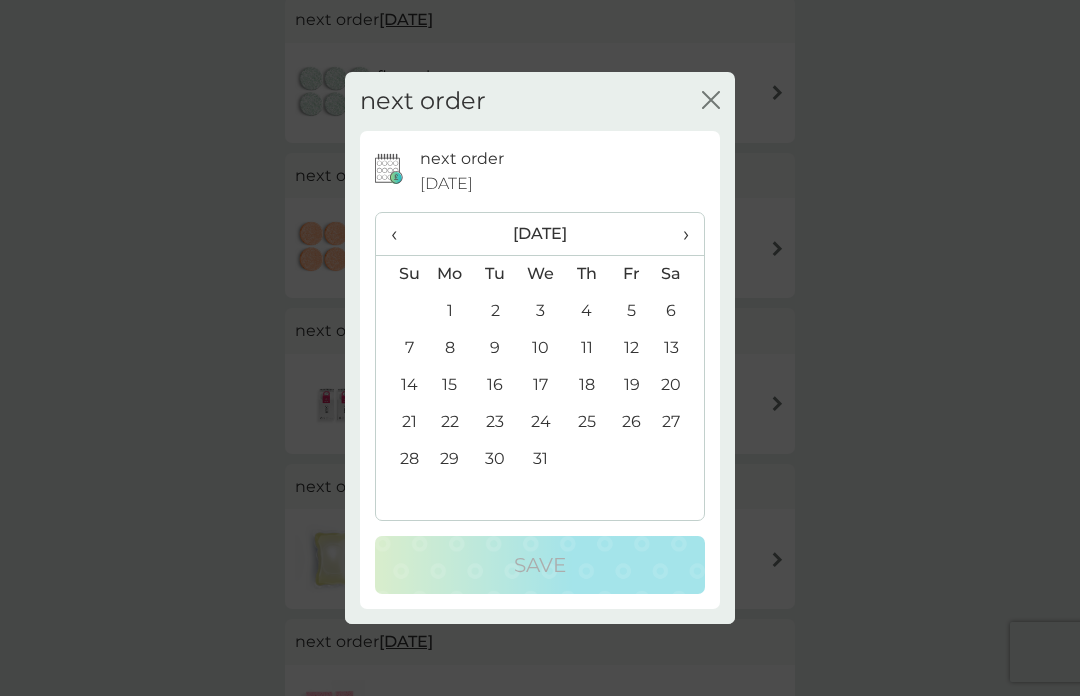 click on "‹" at bounding box center (401, 234) 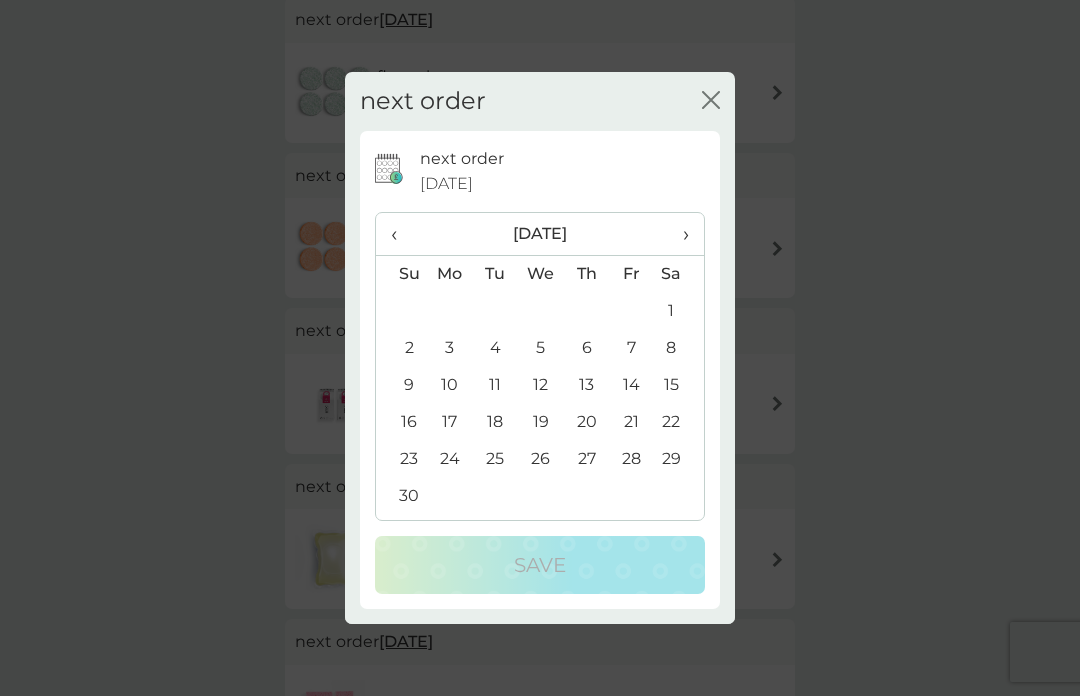 click on "‹" at bounding box center [401, 234] 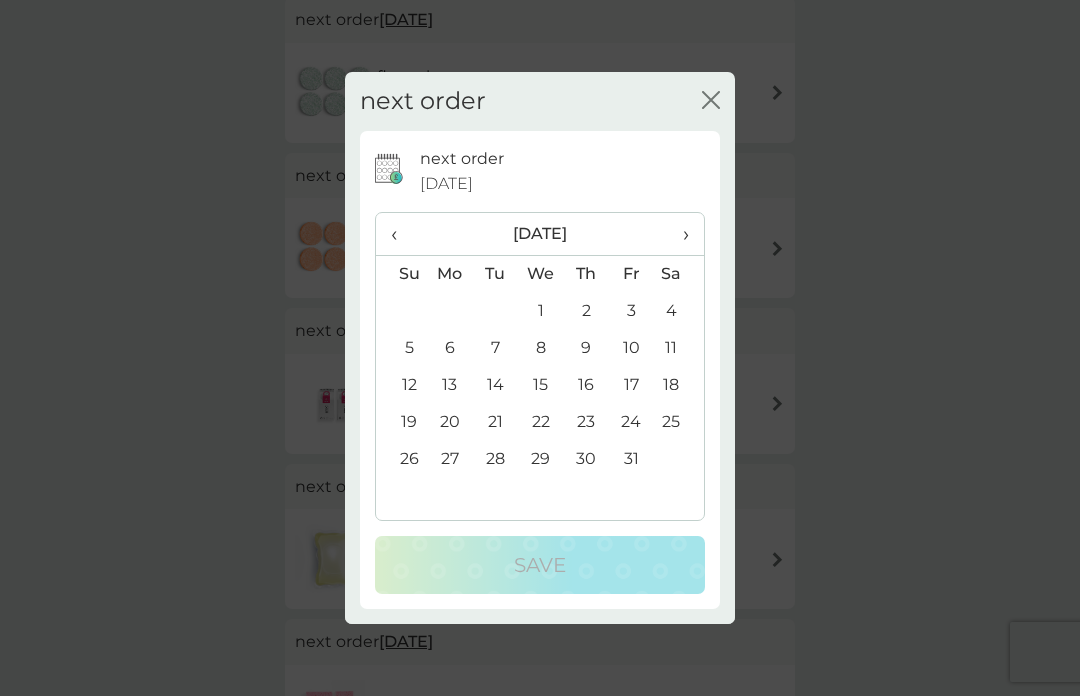 click on "31" at bounding box center (631, 459) 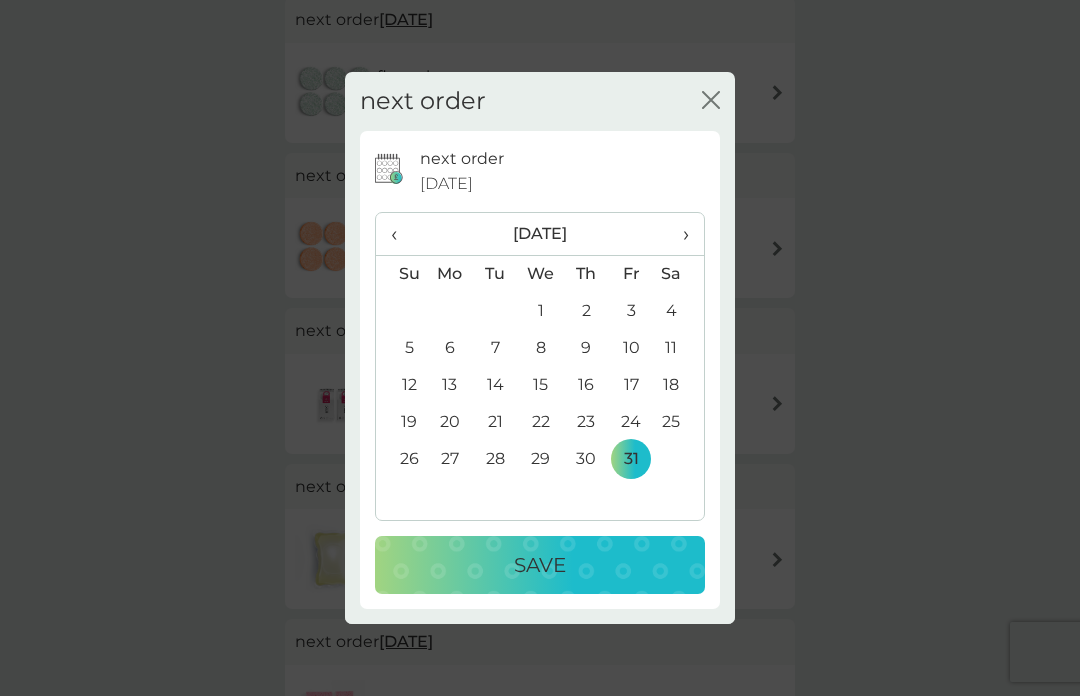 click on "Save" at bounding box center [540, 565] 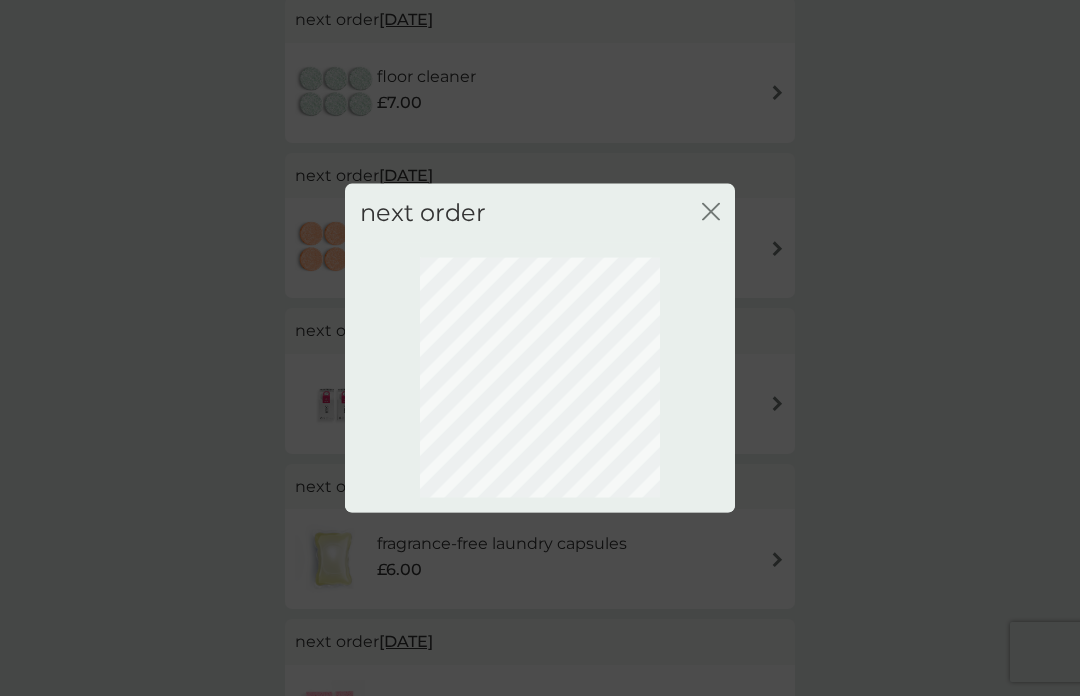 scroll, scrollTop: 72, scrollLeft: 0, axis: vertical 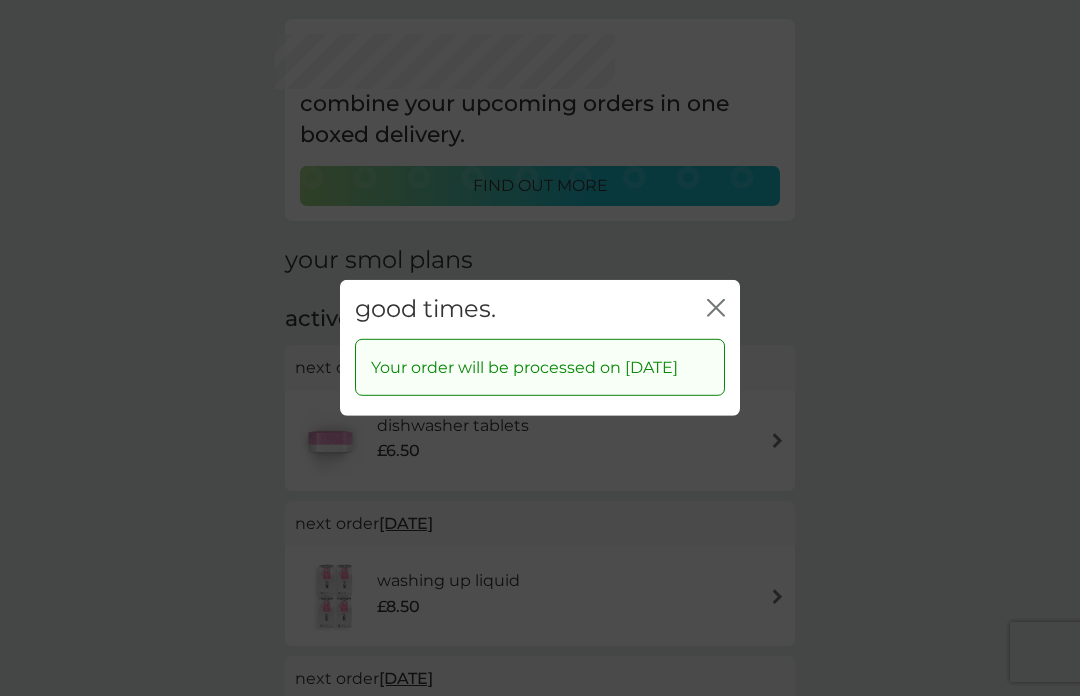 click on "close" 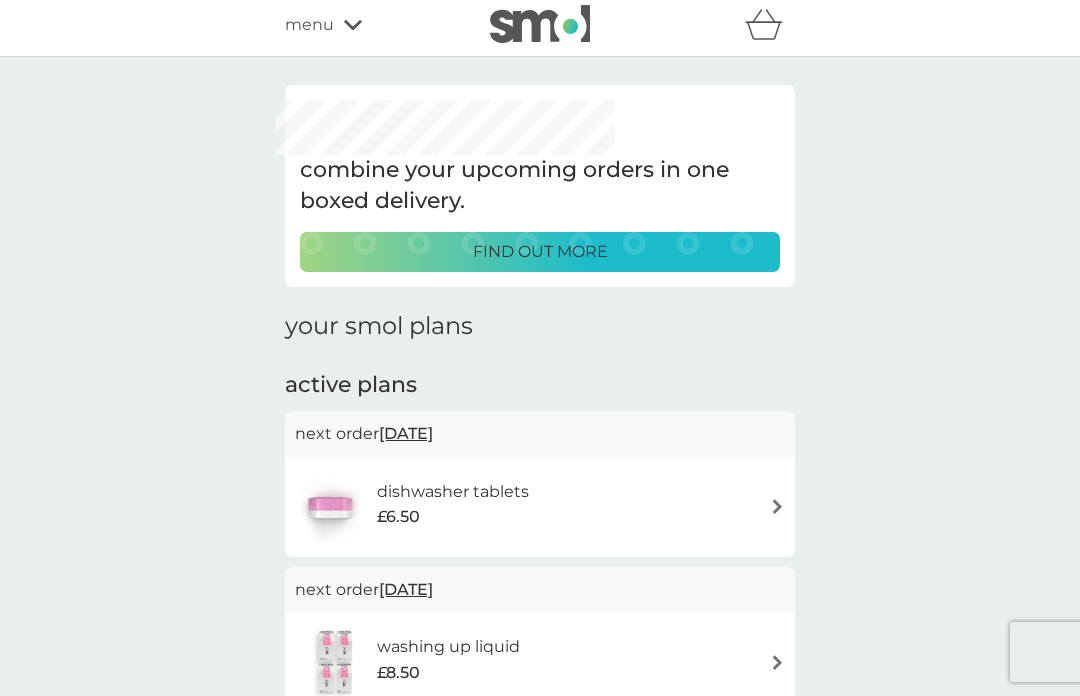 scroll, scrollTop: 4, scrollLeft: 0, axis: vertical 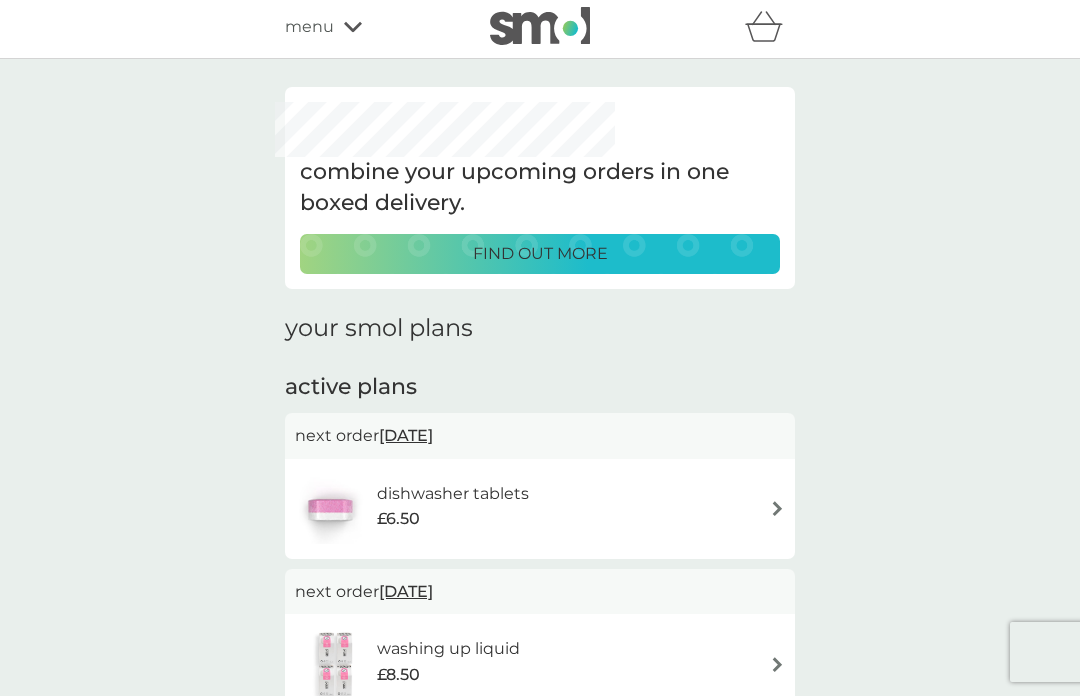 click on "find out more" at bounding box center [540, 254] 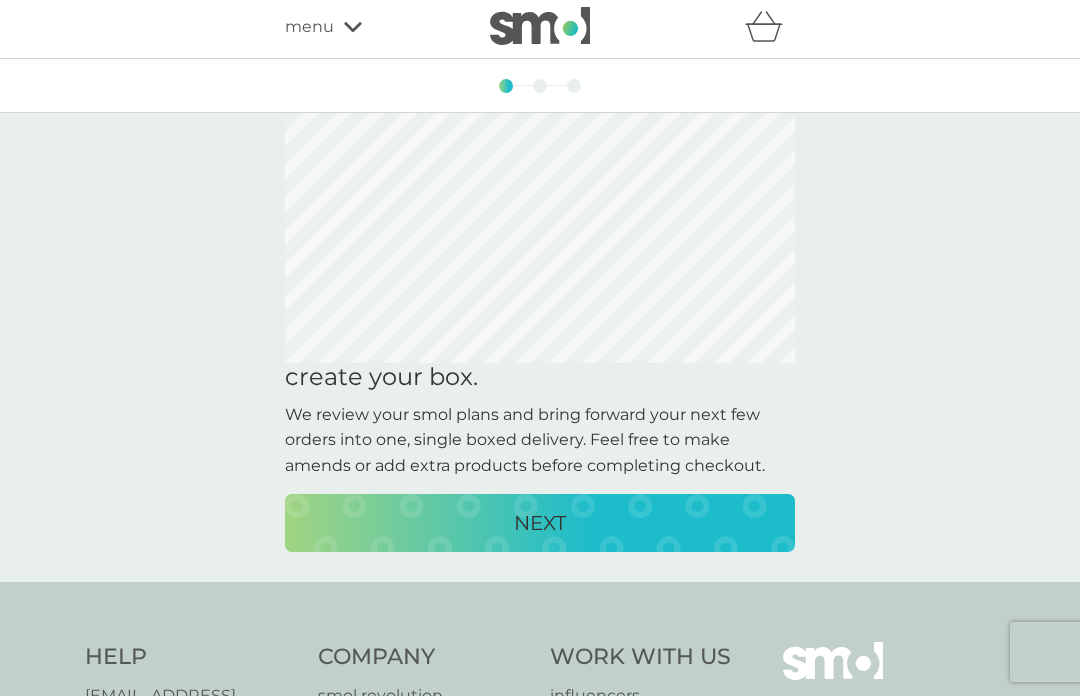 scroll, scrollTop: 0, scrollLeft: 0, axis: both 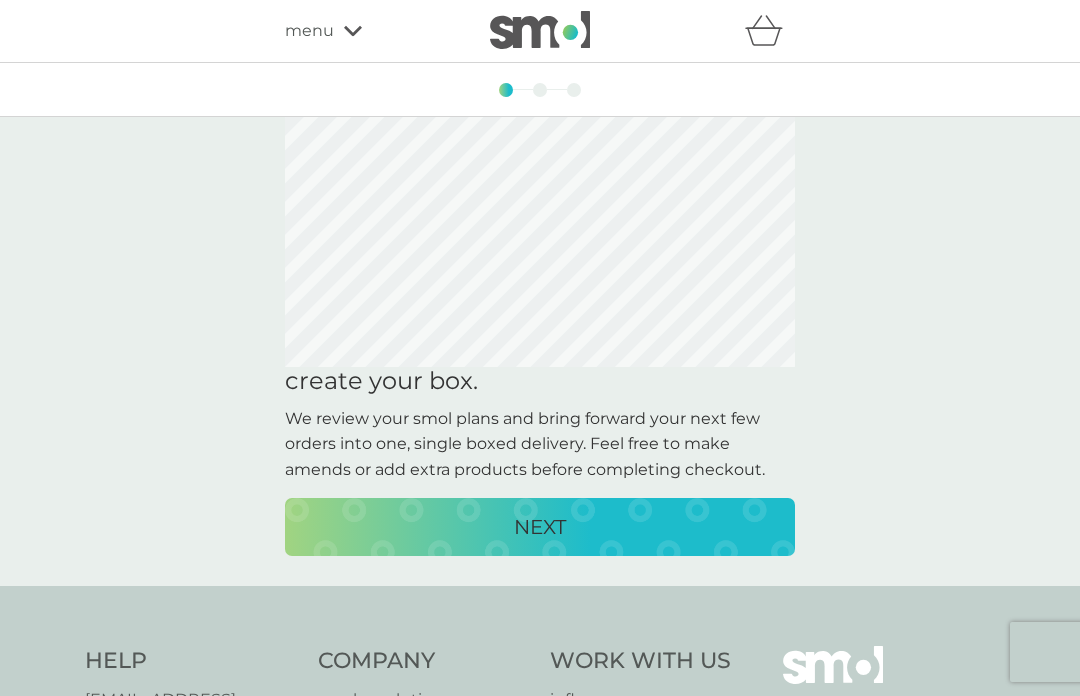 click on "NEXT" at bounding box center (540, 527) 